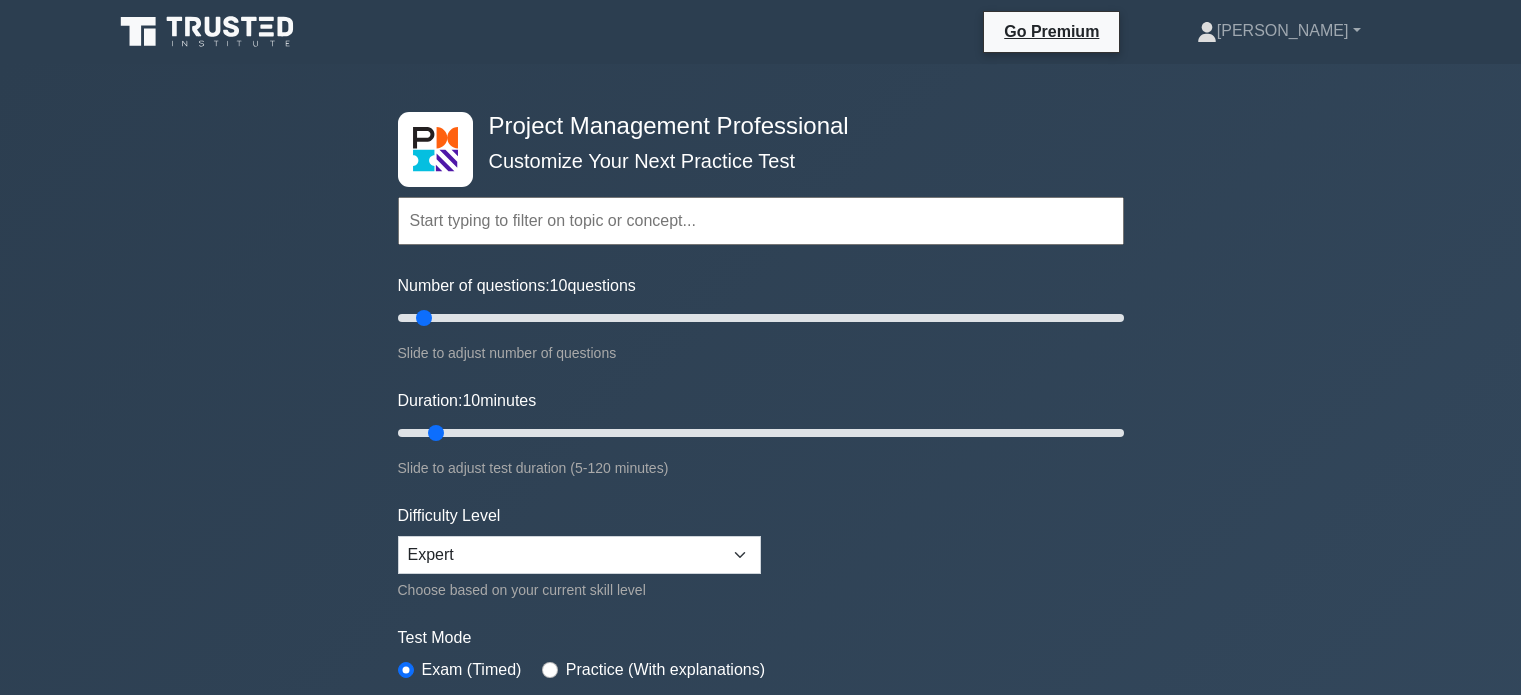 scroll, scrollTop: 0, scrollLeft: 0, axis: both 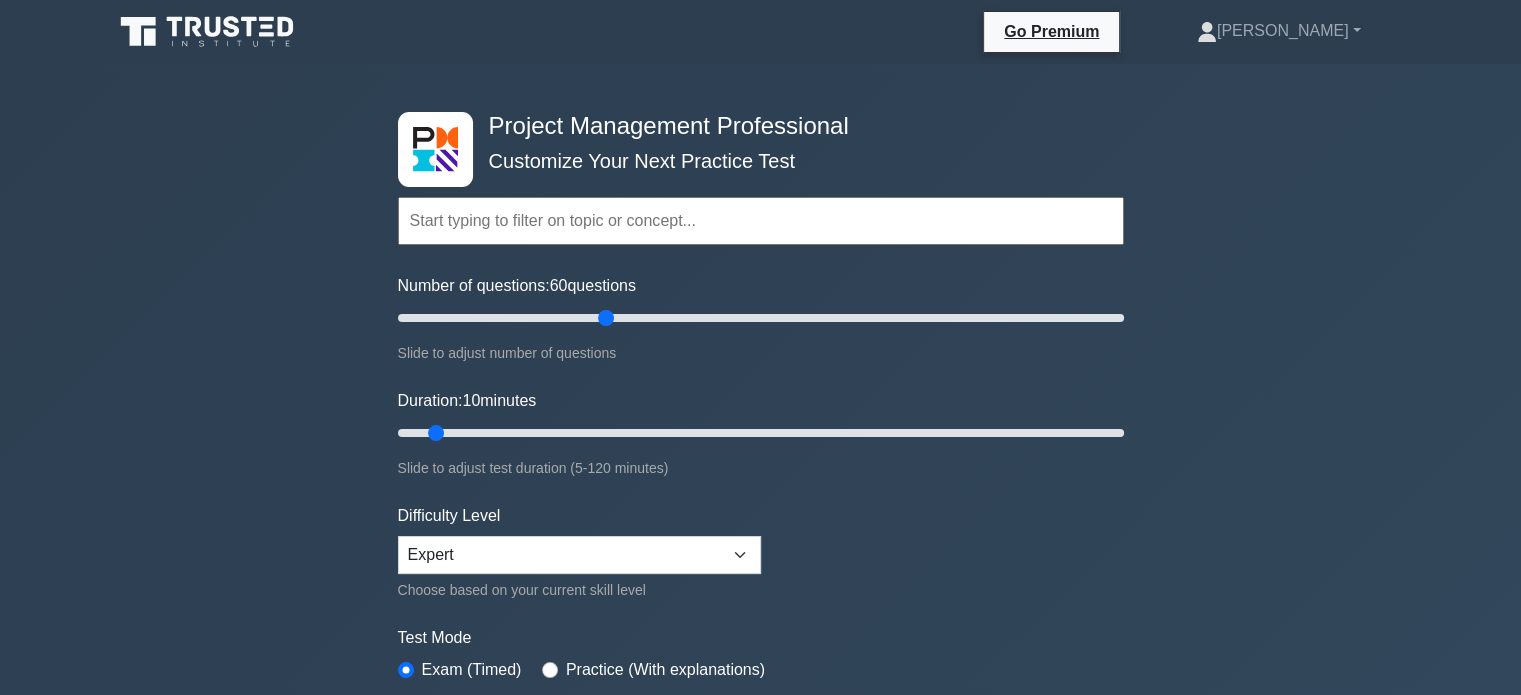 drag, startPoint x: 420, startPoint y: 319, endPoint x: 607, endPoint y: 344, distance: 188.66373 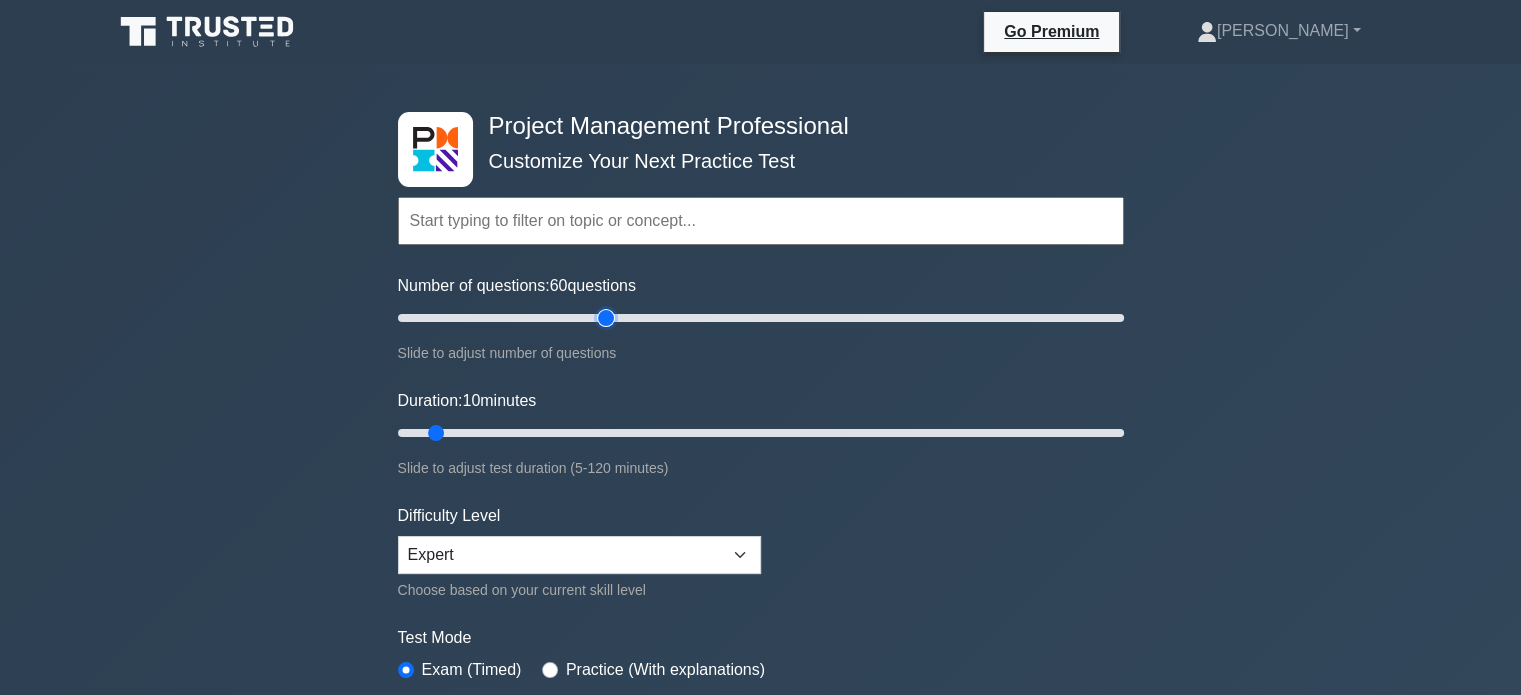 type on "60" 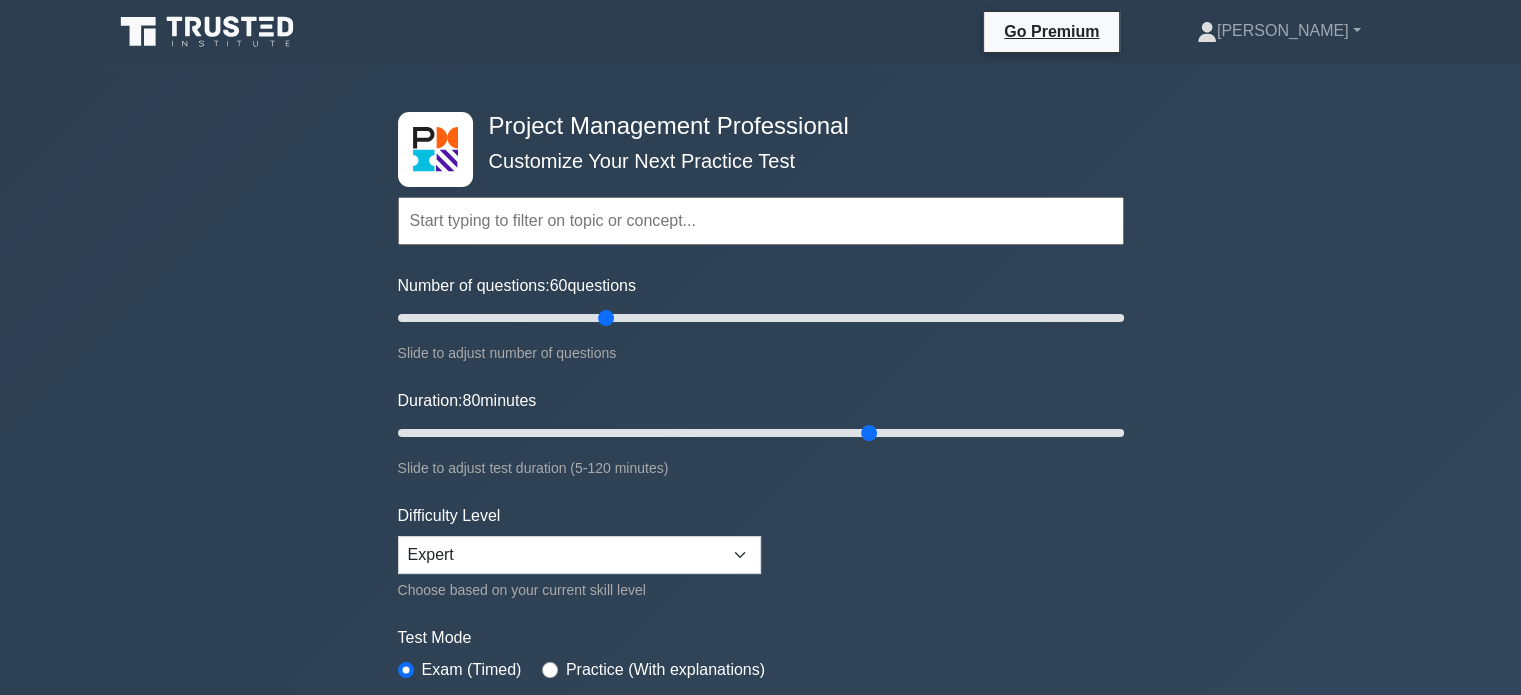 drag, startPoint x: 432, startPoint y: 428, endPoint x: 862, endPoint y: 441, distance: 430.19647 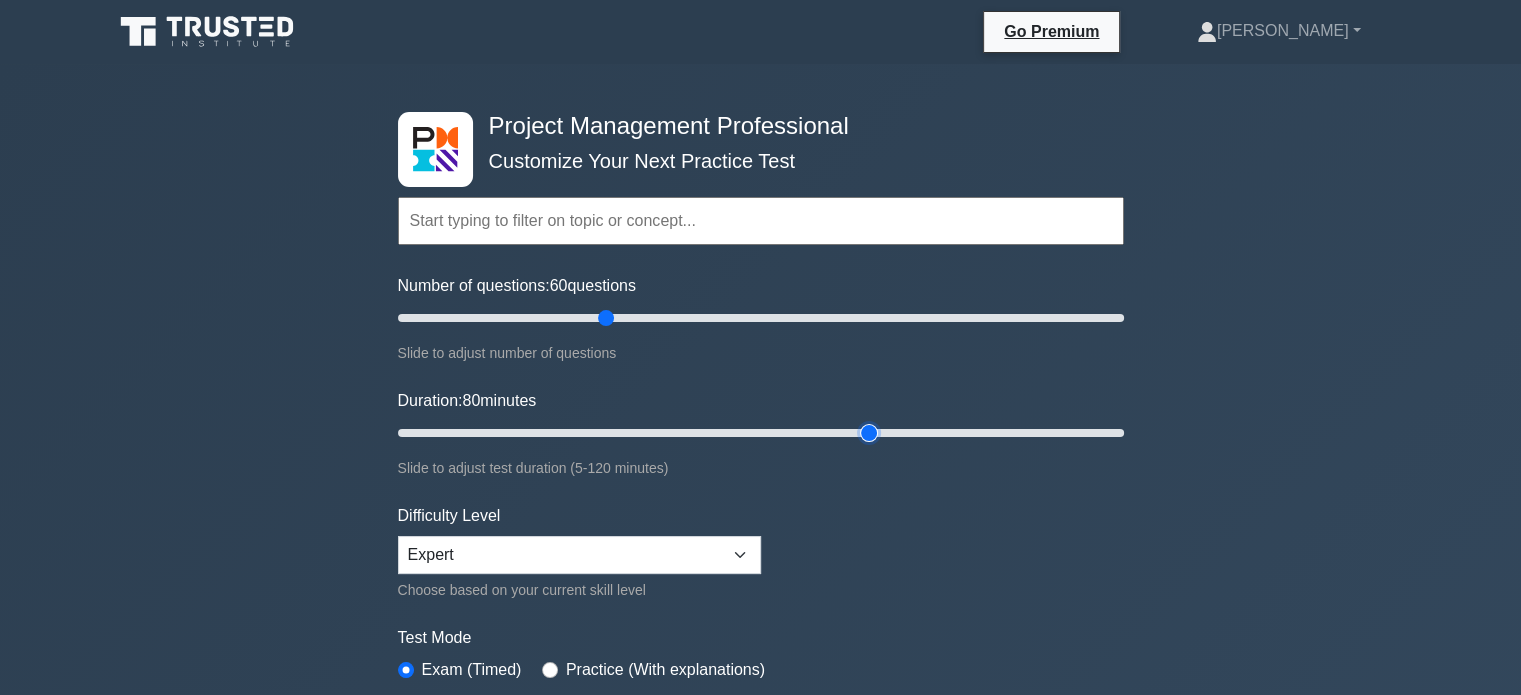 type on "80" 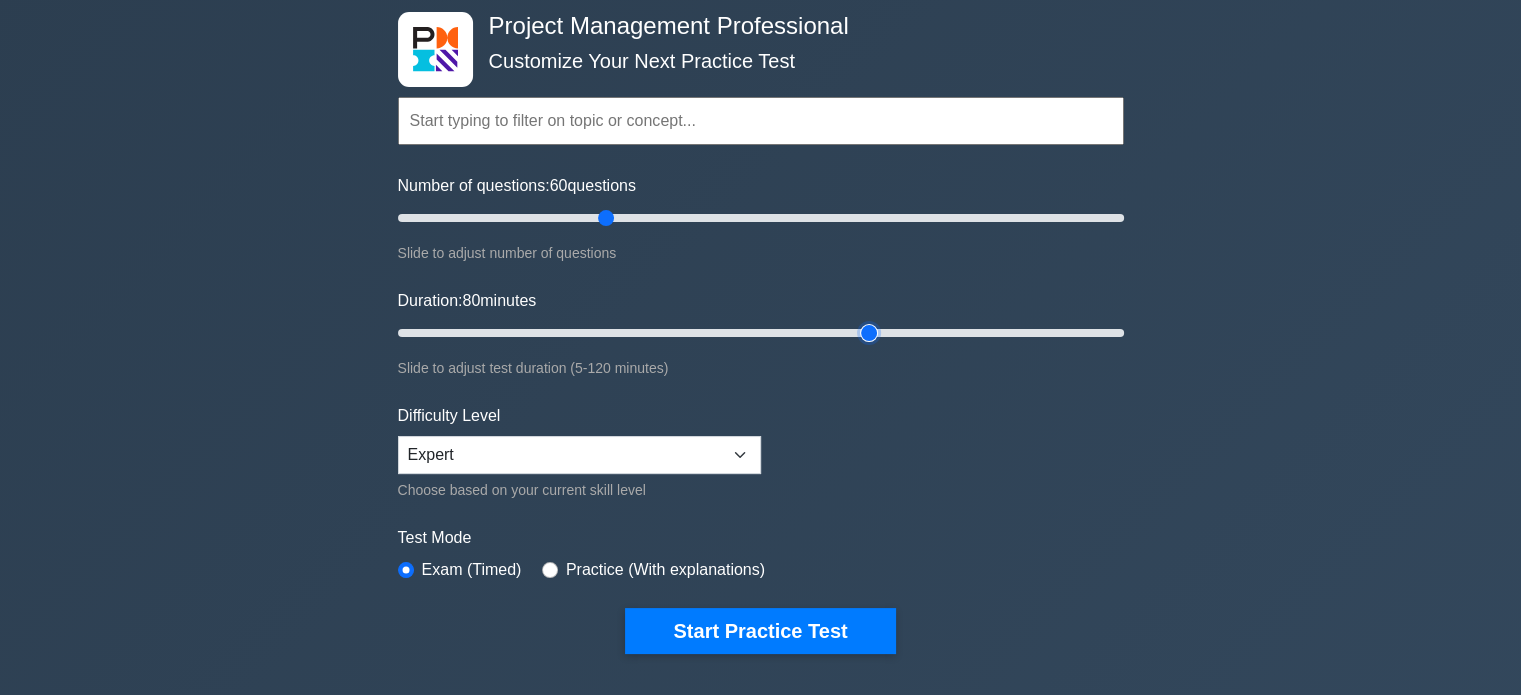 scroll, scrollTop: 104, scrollLeft: 0, axis: vertical 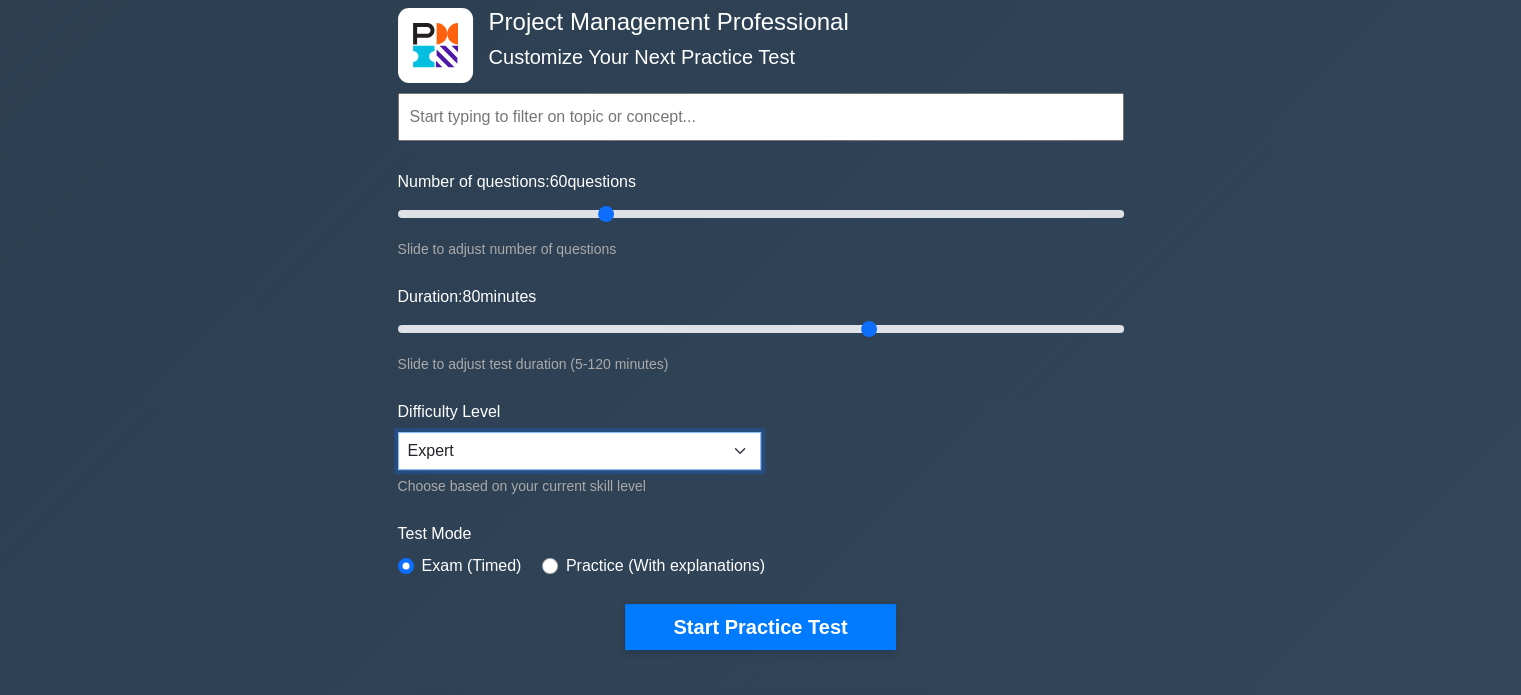 click on "Beginner
Intermediate
Expert" at bounding box center [579, 451] 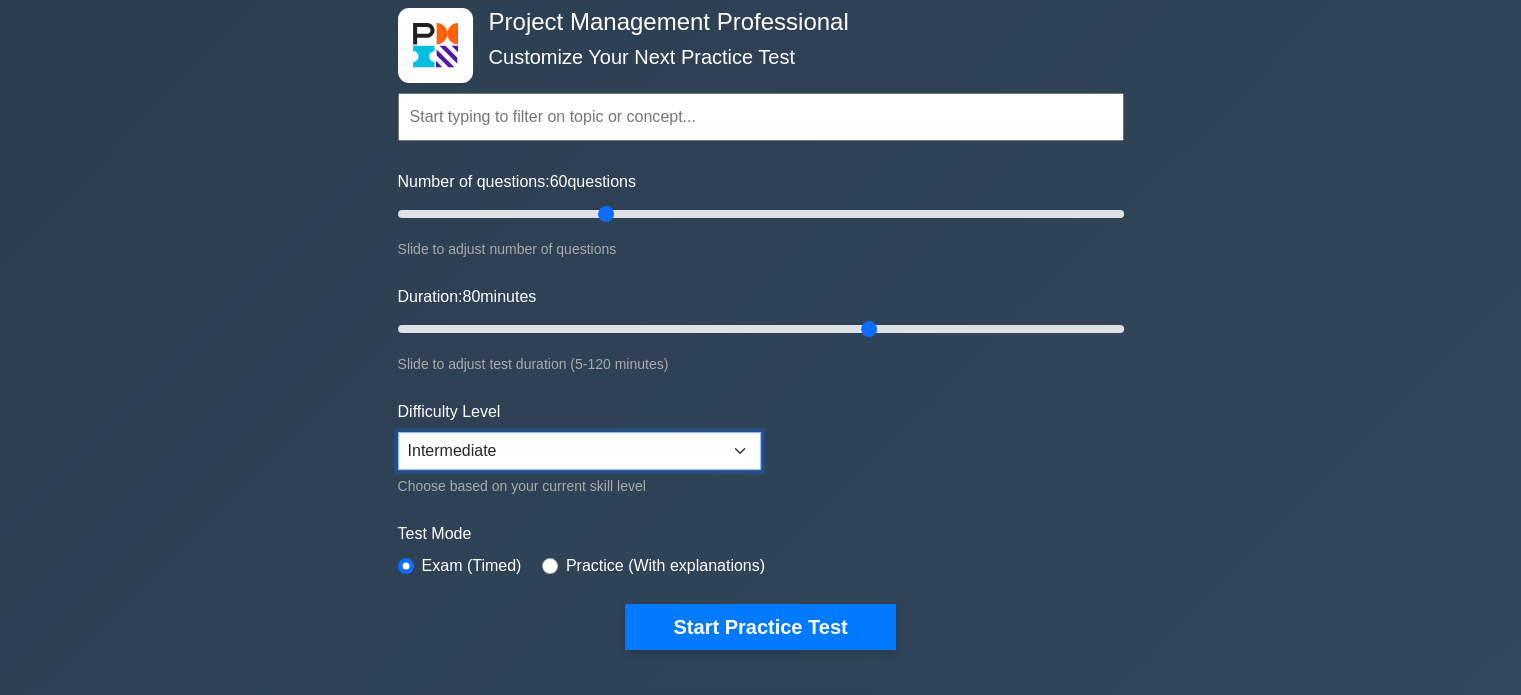 click on "Beginner
Intermediate
Expert" at bounding box center (579, 451) 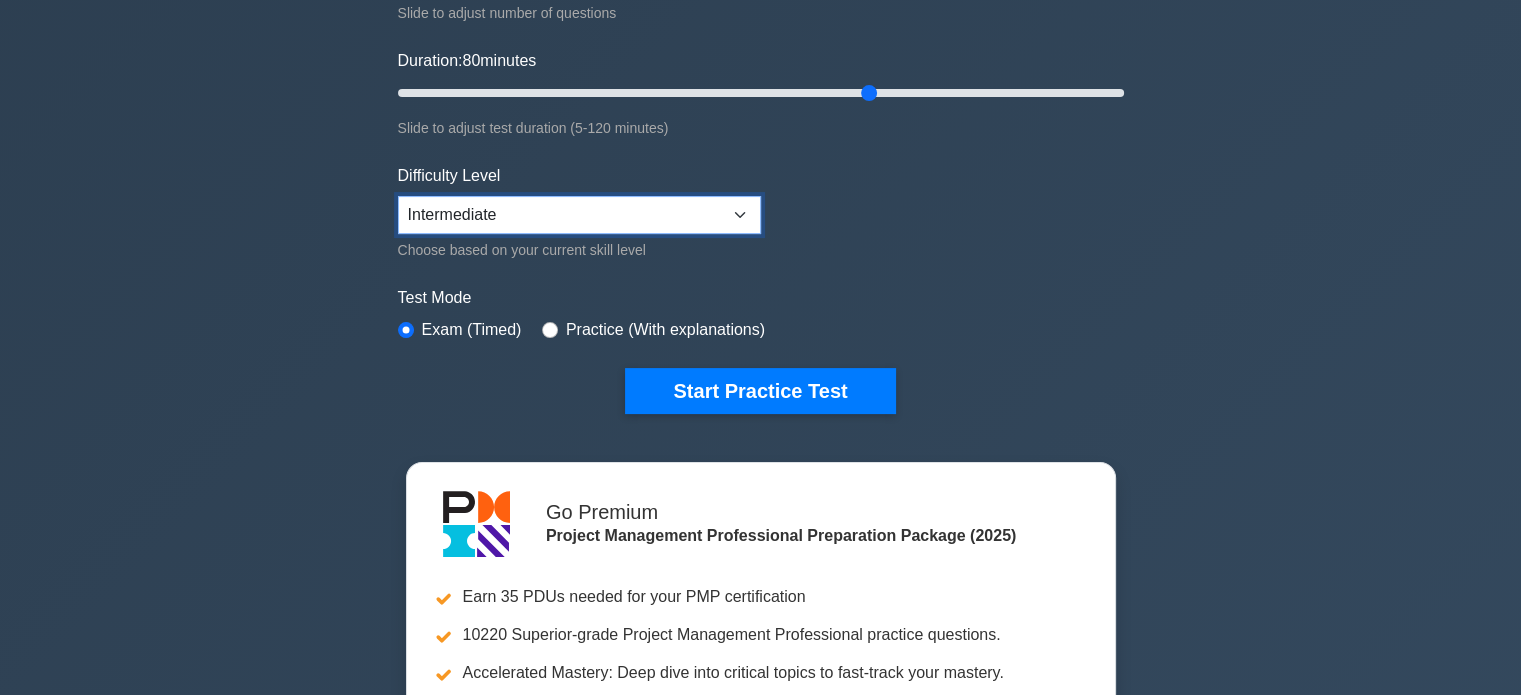 scroll, scrollTop: 344, scrollLeft: 0, axis: vertical 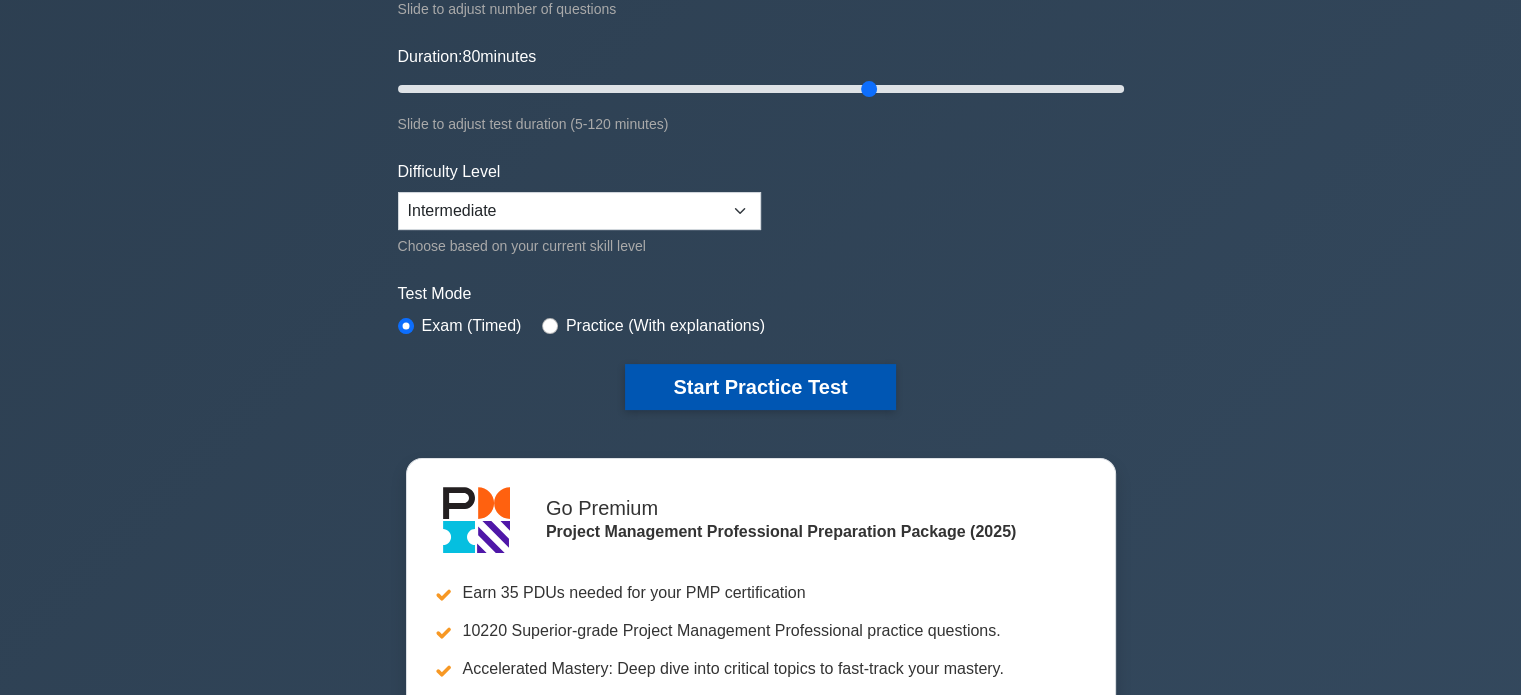 click on "Start Practice Test" at bounding box center (760, 387) 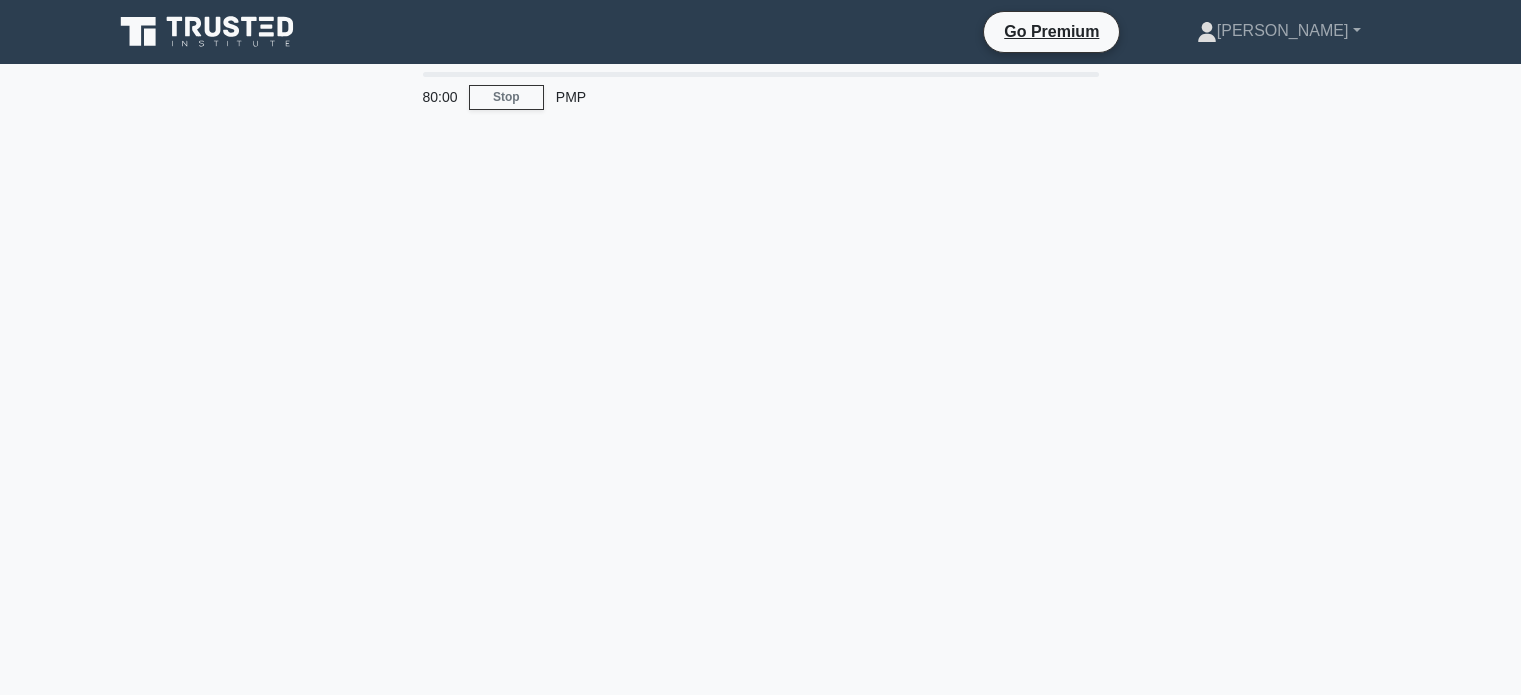 scroll, scrollTop: 0, scrollLeft: 0, axis: both 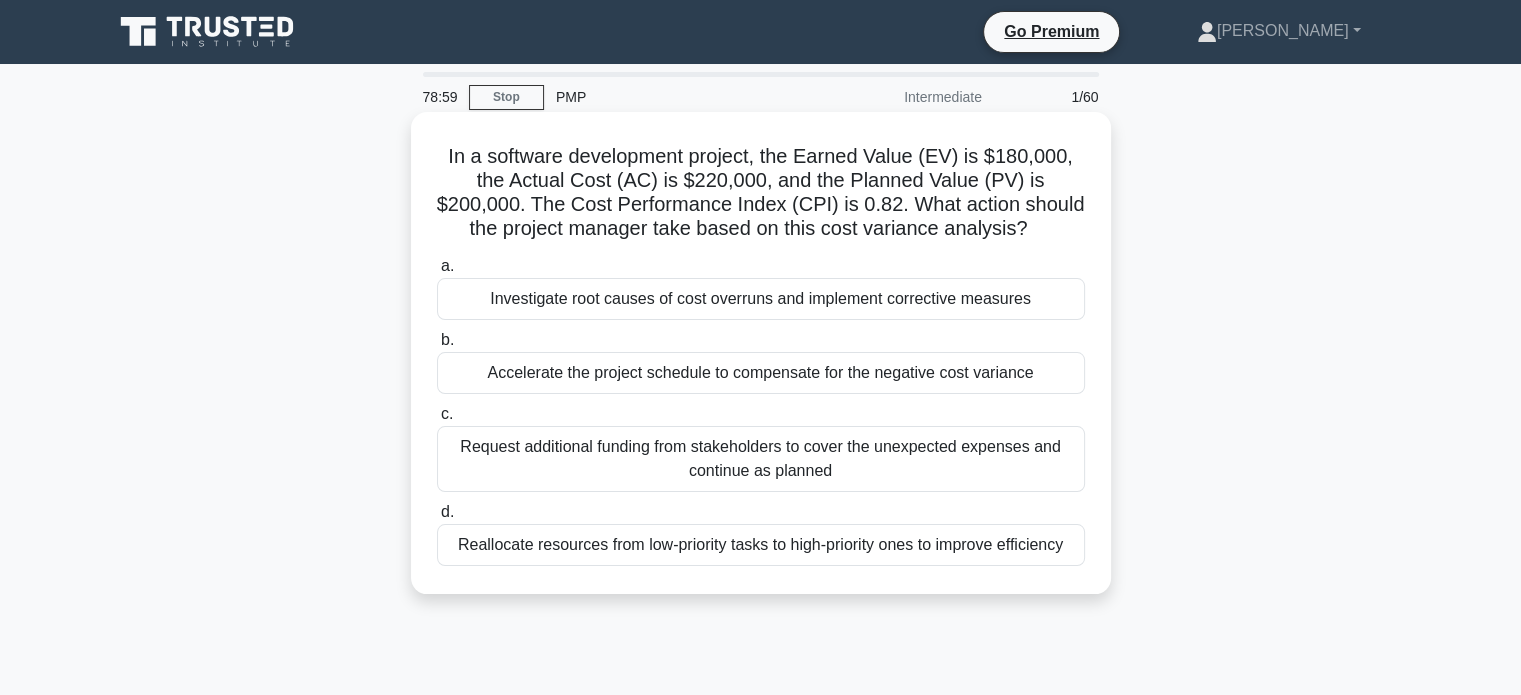 drag, startPoint x: 443, startPoint y: 161, endPoint x: 1078, endPoint y: 547, distance: 743.1157 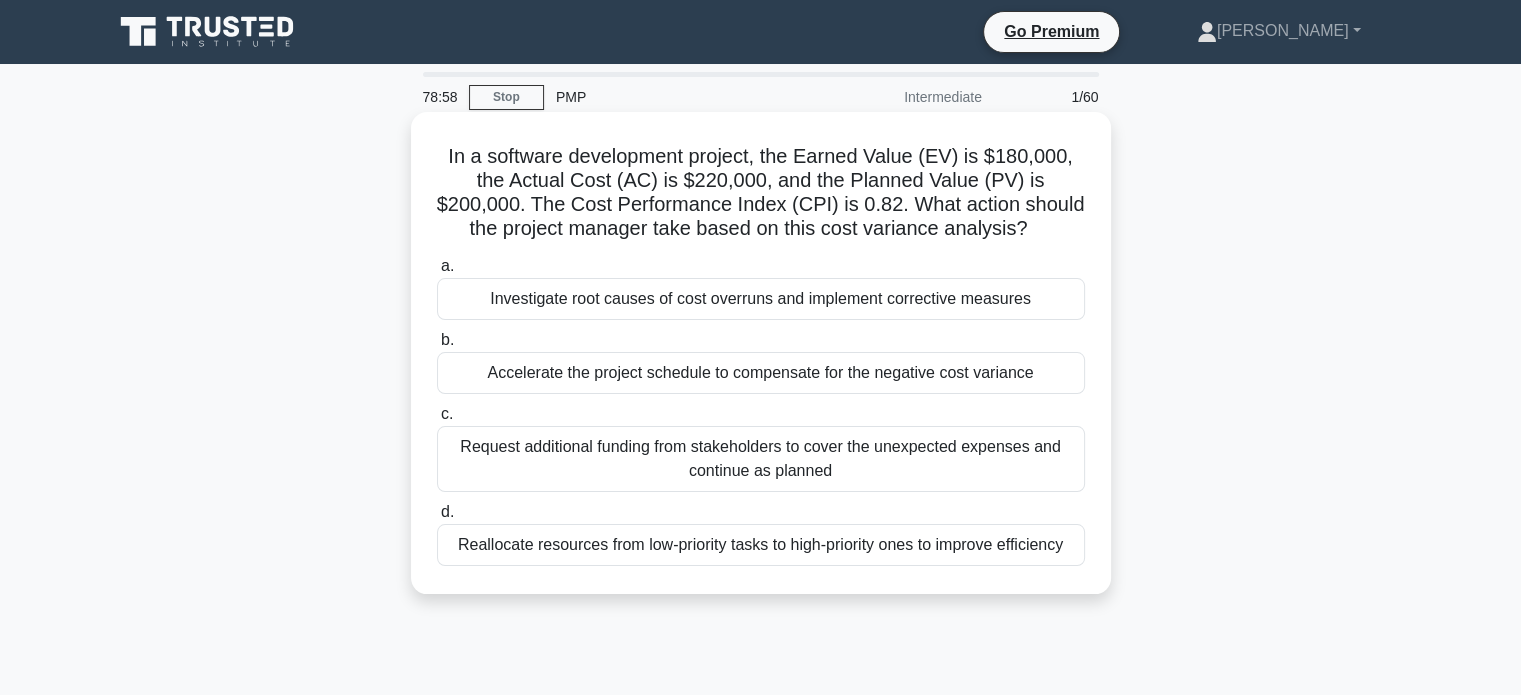 copy on "In a software development project, the Earned Value (EV) is $180,000, the Actual Cost (AC) is $220,000, and the Planned Value (PV) is $200,000. The Cost Performance Index (CPI) is 0.82. What action should the project manager take based on this cost variance analysis?
.spinner_0XTQ{transform-origin:center;animation:spinner_y6GP .75s linear infinite}@keyframes spinner_y6GP{100%{transform:rotate(360deg)}}
a.
Investigate root causes of cost overruns and implement corrective measures
b.
Accelerate the project schedule to compensate for the negative cost variance
c.
Request additional funding from stakeholders to cover the unexpected expenses and continue as planned
d.
Reallocate resources from low-priority task..." 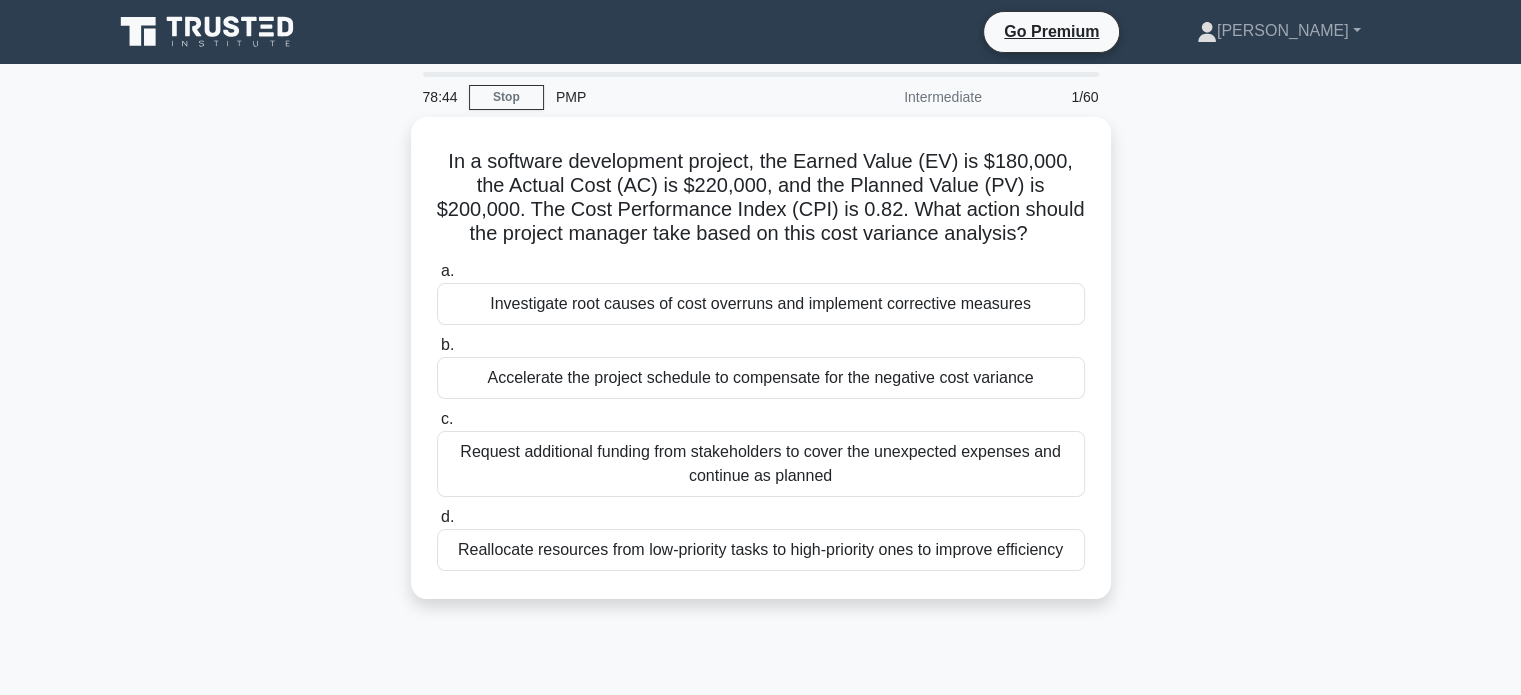 click on "In a software development project, the Earned Value (EV) is $180,000, the Actual Cost (AC) is $220,000, and the Planned Value (PV) is $200,000. The Cost Performance Index (CPI) is 0.82. What action should the project manager take based on this cost variance analysis?
.spinner_0XTQ{transform-origin:center;animation:spinner_y6GP .75s linear infinite}@keyframes spinner_y6GP{100%{transform:rotate(360deg)}}
a." at bounding box center (761, 370) 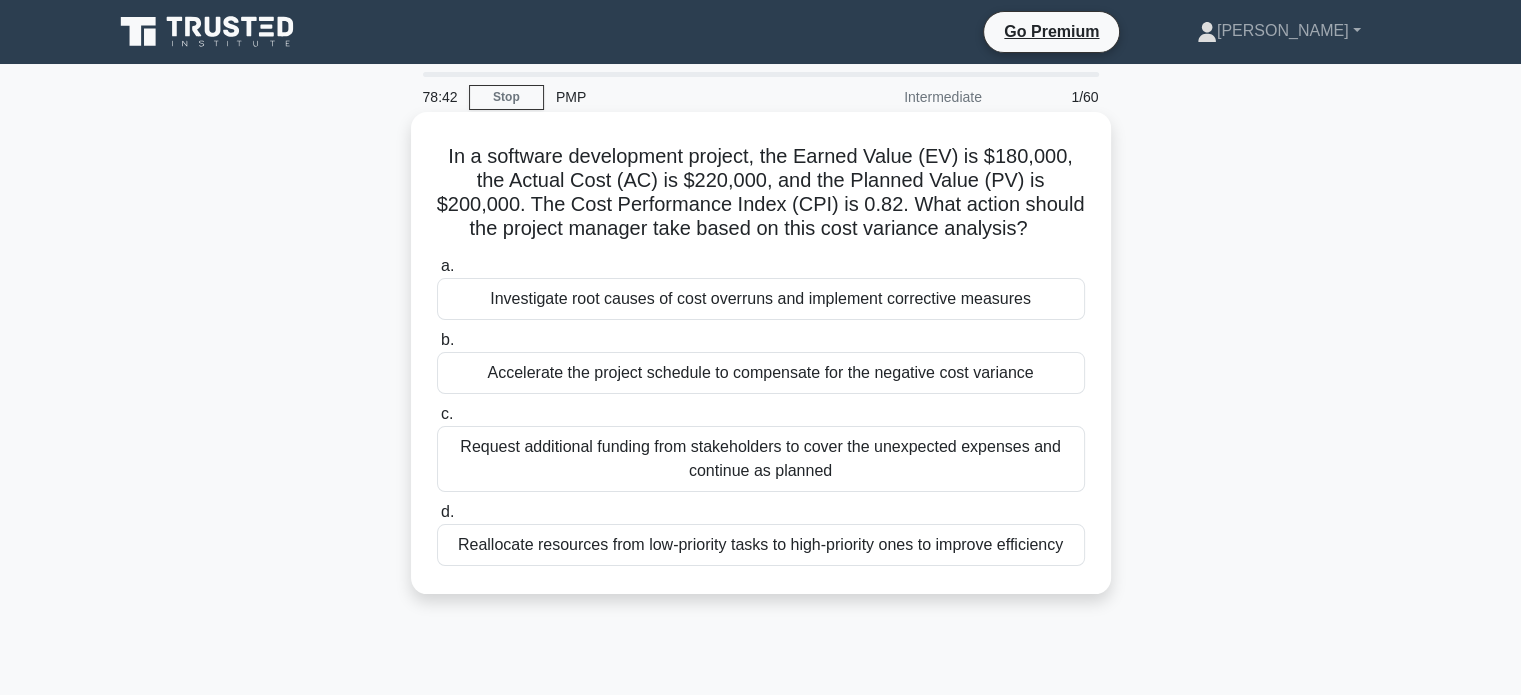 click on "Investigate root causes of cost overruns and implement corrective measures" at bounding box center [761, 299] 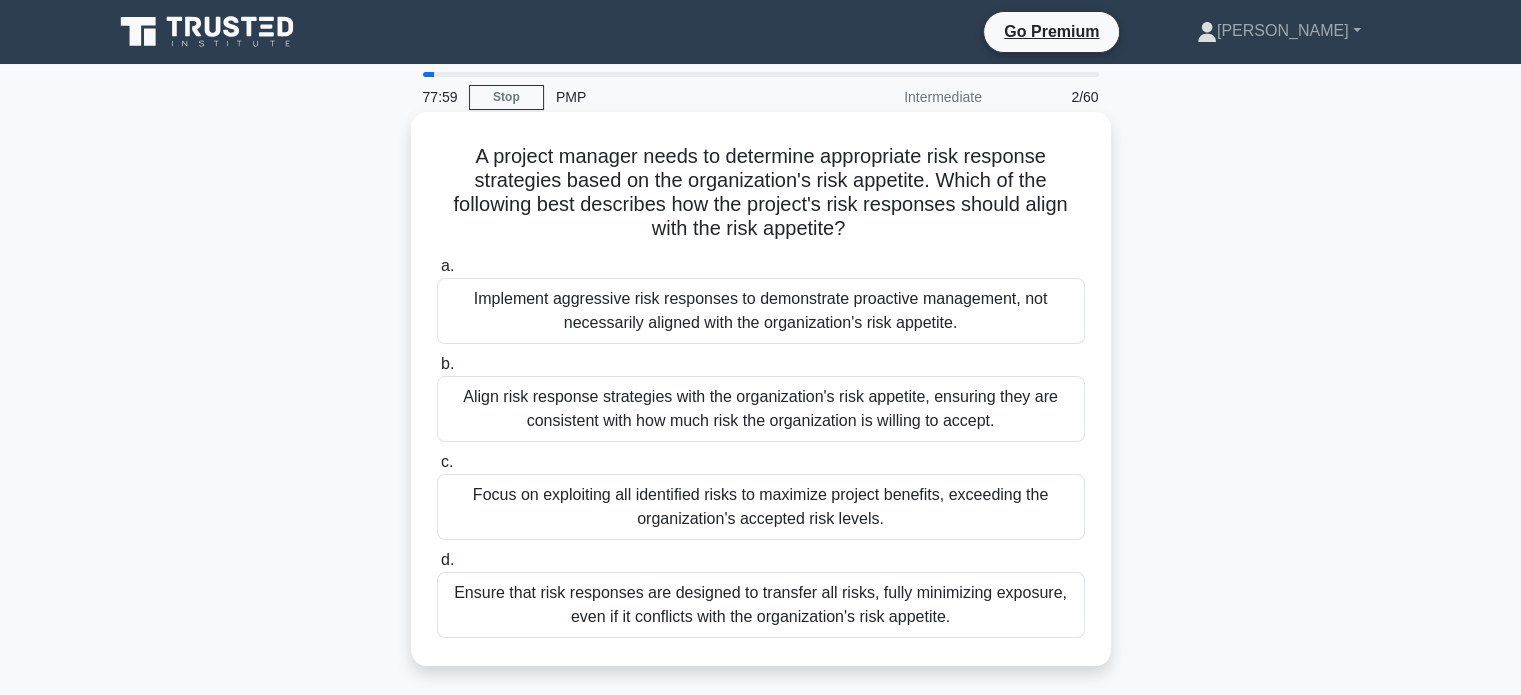 click on "Align risk response strategies with the organization's risk appetite, ensuring they are consistent with how much risk the organization is willing to accept." at bounding box center [761, 409] 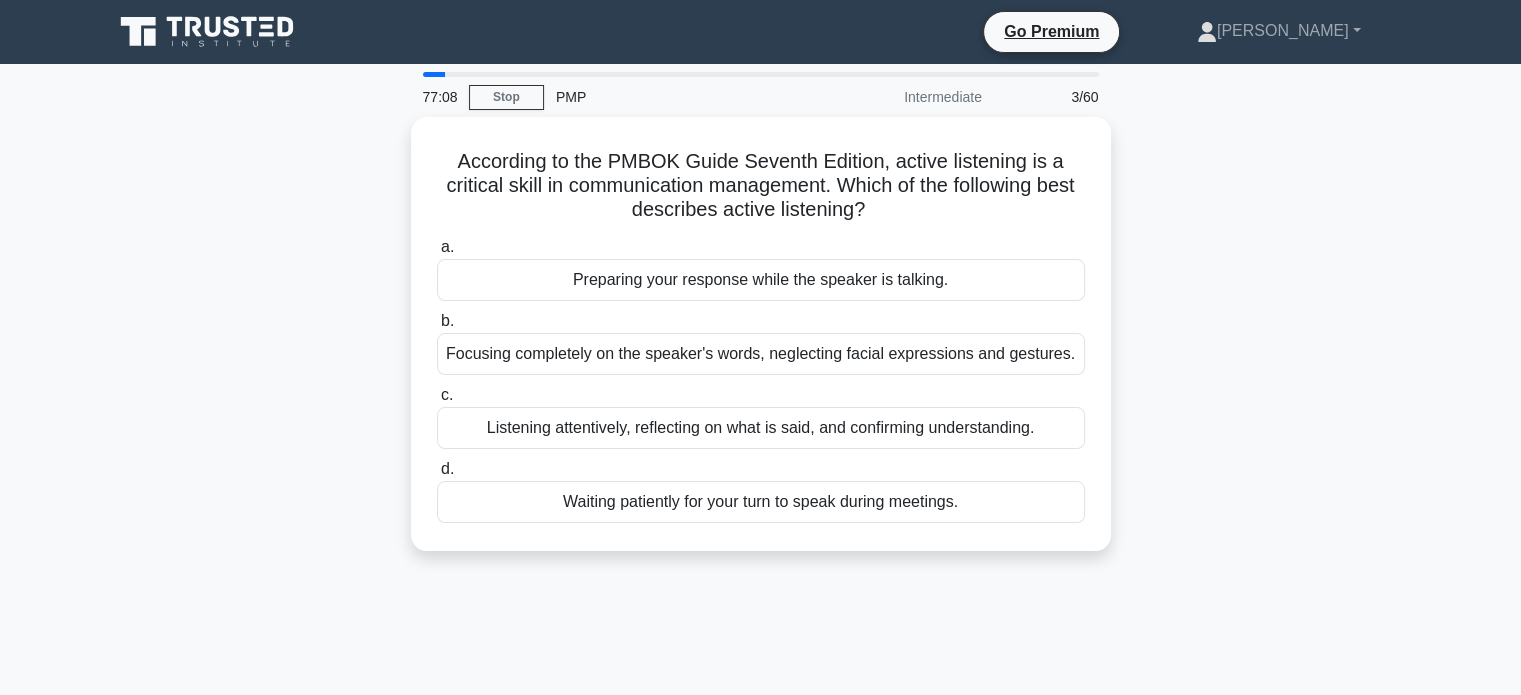 click on "Listening attentively, reflecting on what is said, and confirming understanding." at bounding box center [761, 428] 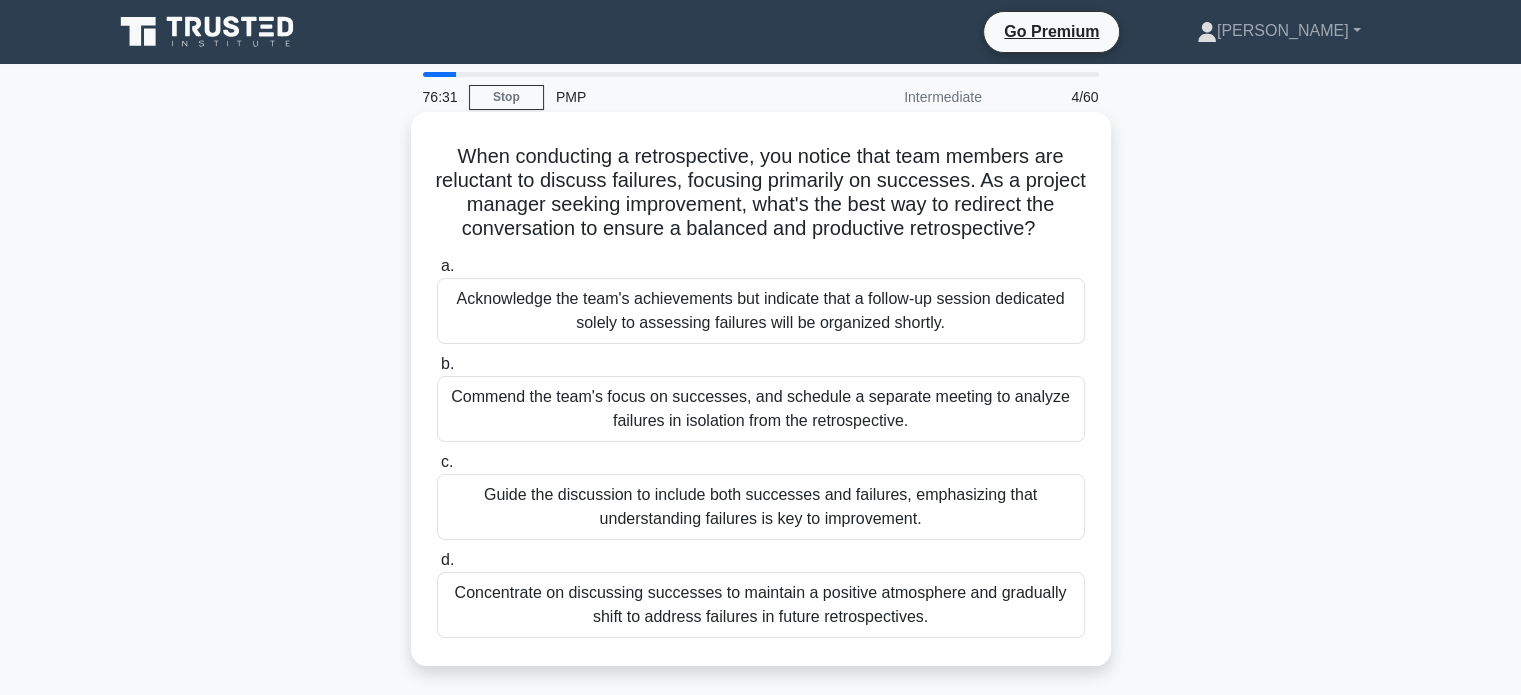 click on "Guide the discussion to include both successes and failures, emphasizing that understanding failures is key to improvement." at bounding box center [761, 507] 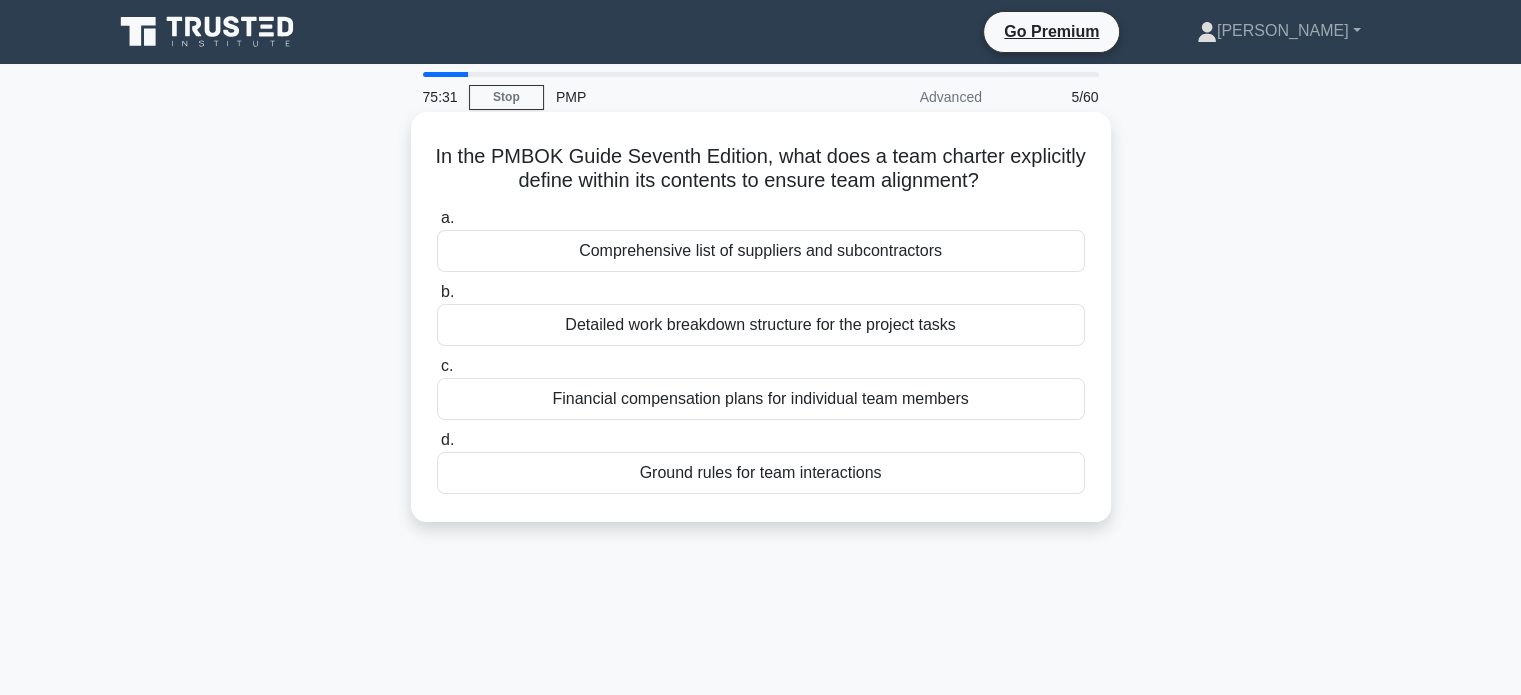 click on "Ground rules for team interactions" at bounding box center (761, 473) 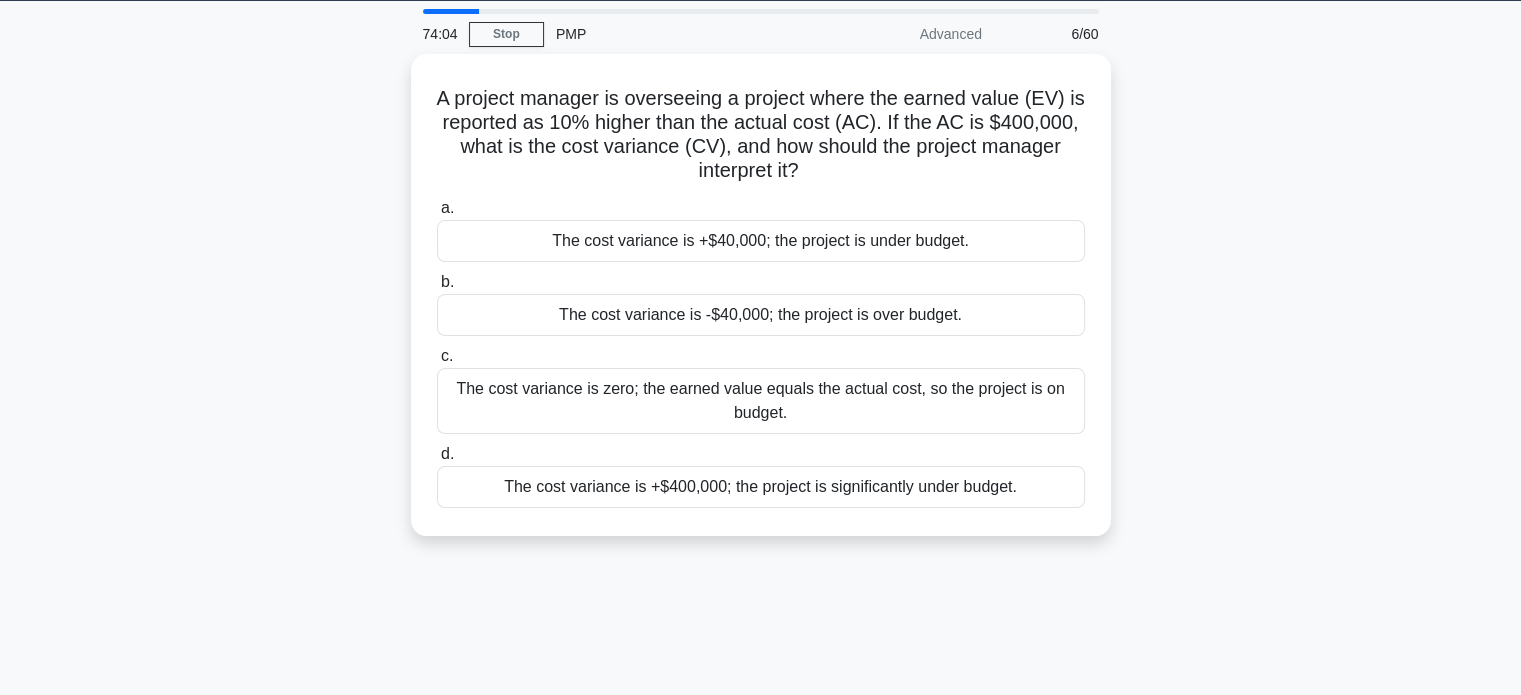 scroll, scrollTop: 0, scrollLeft: 0, axis: both 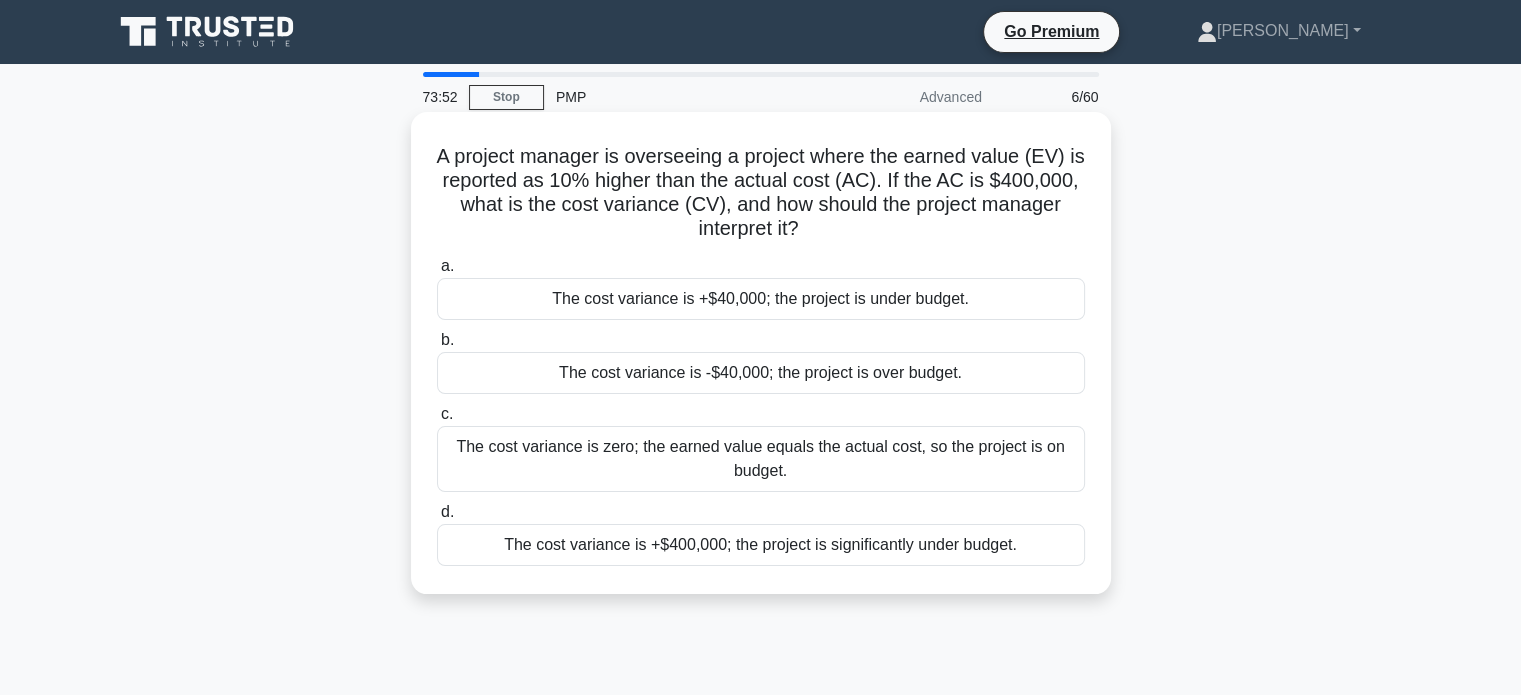 drag, startPoint x: 441, startPoint y: 156, endPoint x: 1017, endPoint y: 542, distance: 693.37726 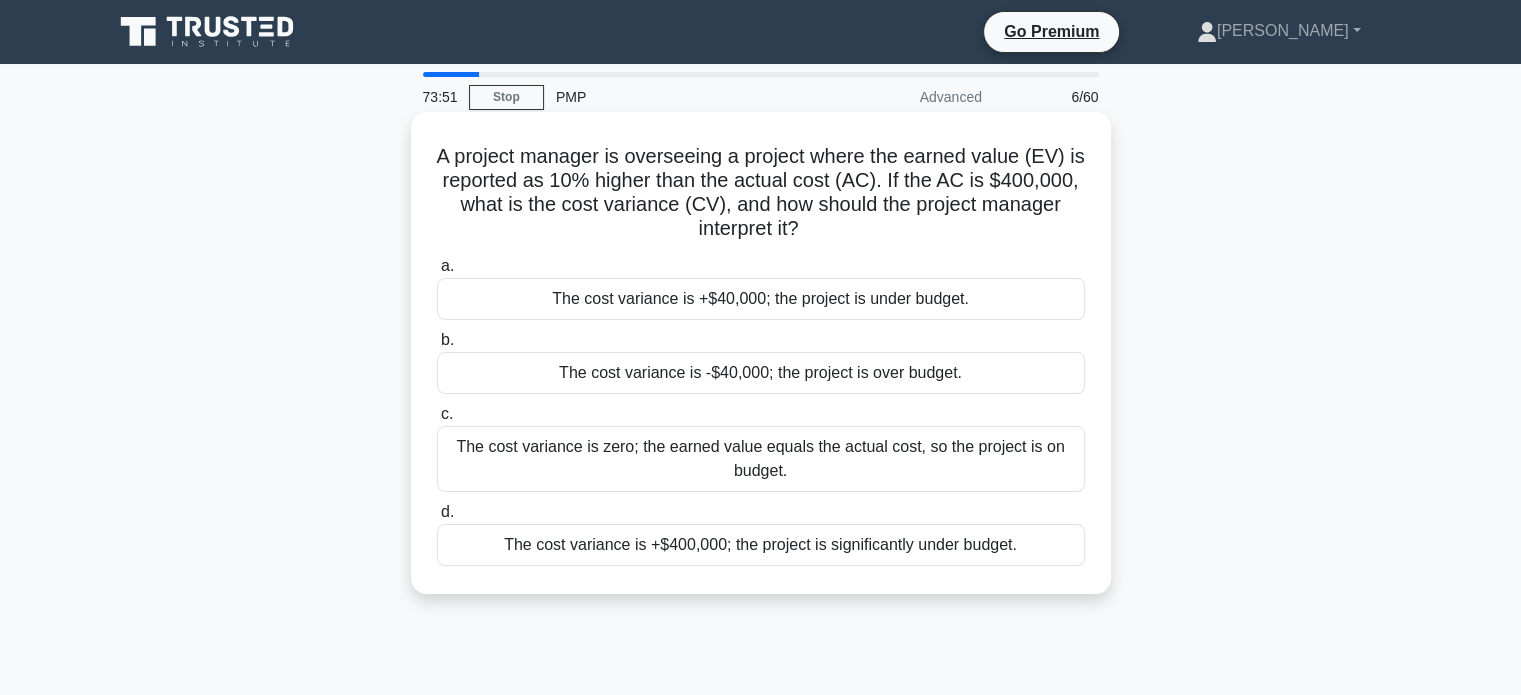 copy on "A project manager is overseeing a project where the earned value (EV) is reported as 10% higher than the actual cost (AC). If the AC is $400,000, what is the cost variance (CV), and how should the project manager interpret it?
.spinner_0XTQ{transform-origin:center;animation:spinner_y6GP .75s linear infinite}@keyframes spinner_y6GP{100%{transform:rotate(360deg)}}
a.
The cost variance is +$40,000; the project is under budget.
b.
The cost variance is -$40,000; the project is over budget.
c.
The cost variance is zero; the earned value equals the actual cost, so the project is on budget.
d.
The cost variance is +$400,000; the project is significantly under budget." 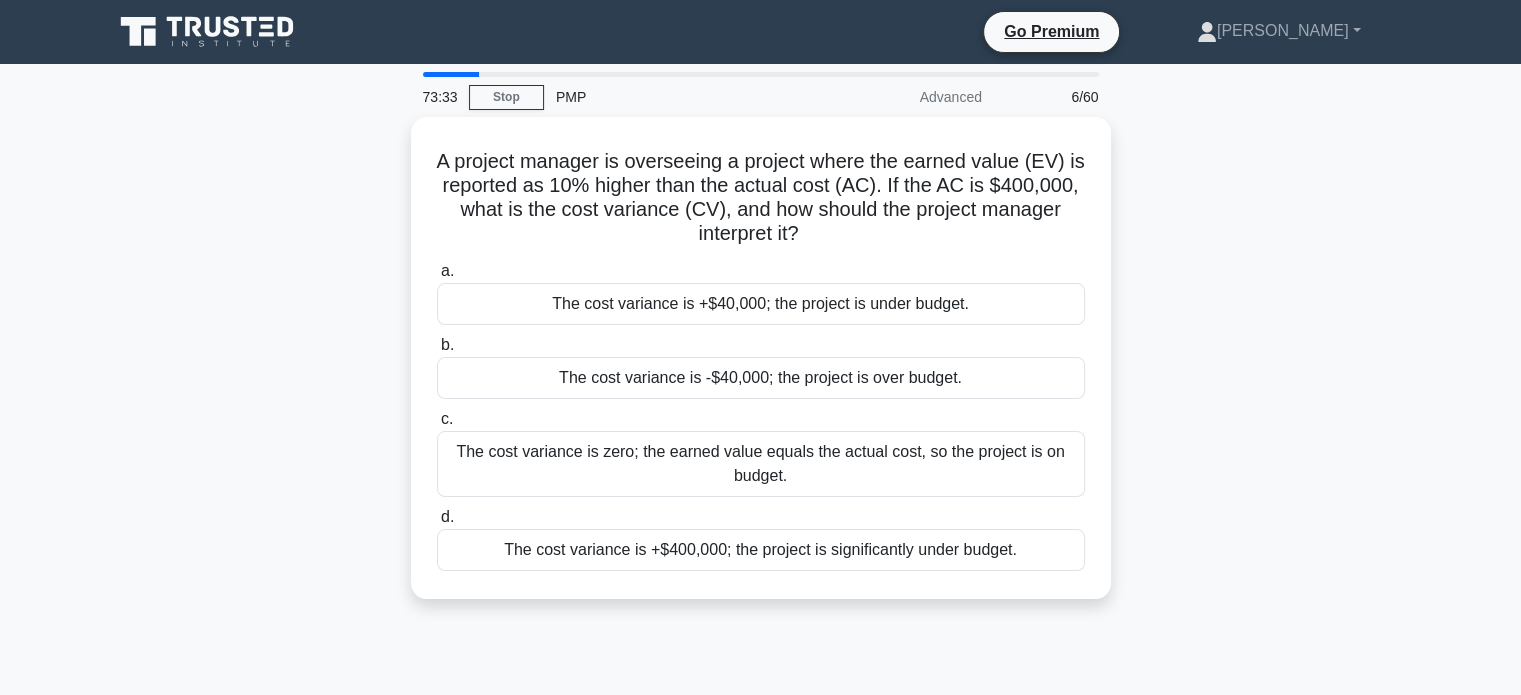 click on "A project manager is overseeing a project where the earned value (EV) is reported as 10% higher than the actual cost (AC). If the AC is $400,000, what is the cost variance (CV), and how should the project manager interpret it?
.spinner_0XTQ{transform-origin:center;animation:spinner_y6GP .75s linear infinite}@keyframes spinner_y6GP{100%{transform:rotate(360deg)}}
a.
b. c. d." at bounding box center [761, 370] 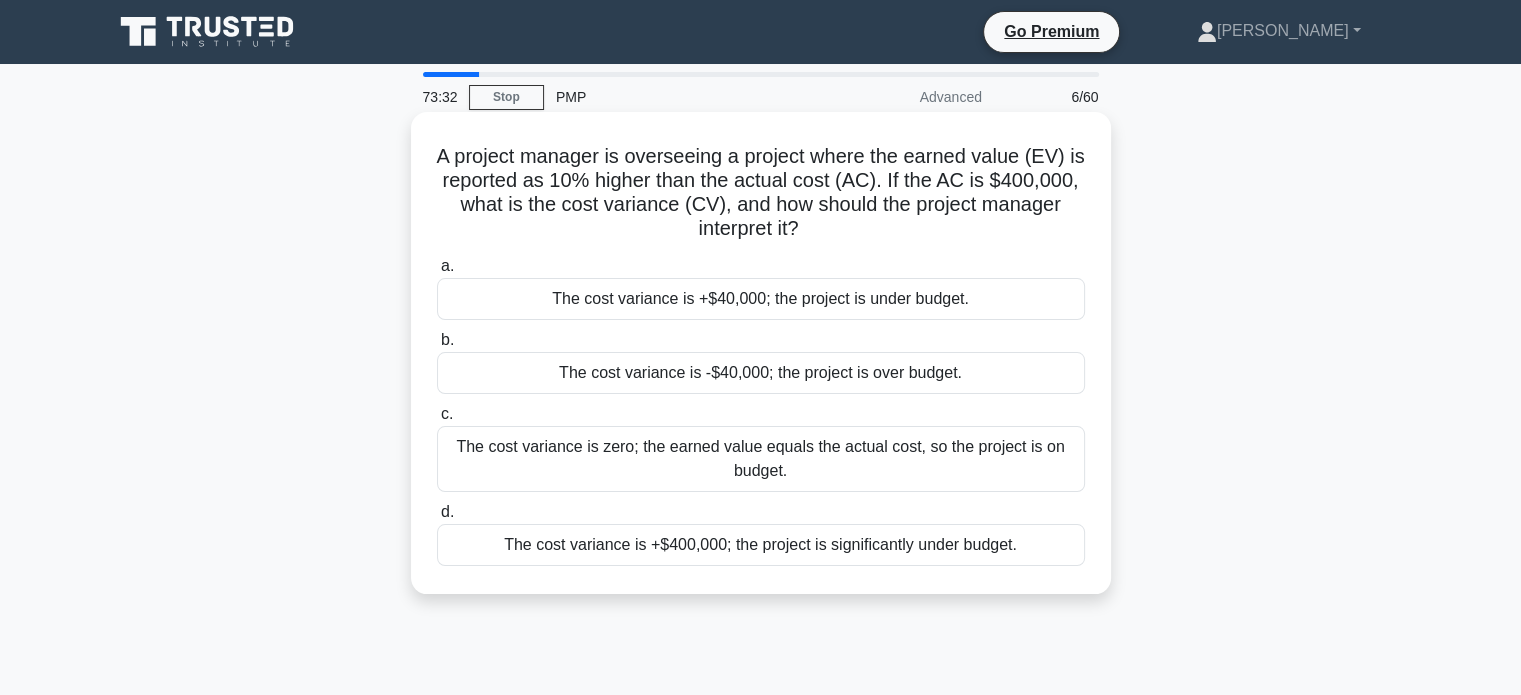 click on "The cost variance is +$40,000; the project is under budget." at bounding box center [761, 299] 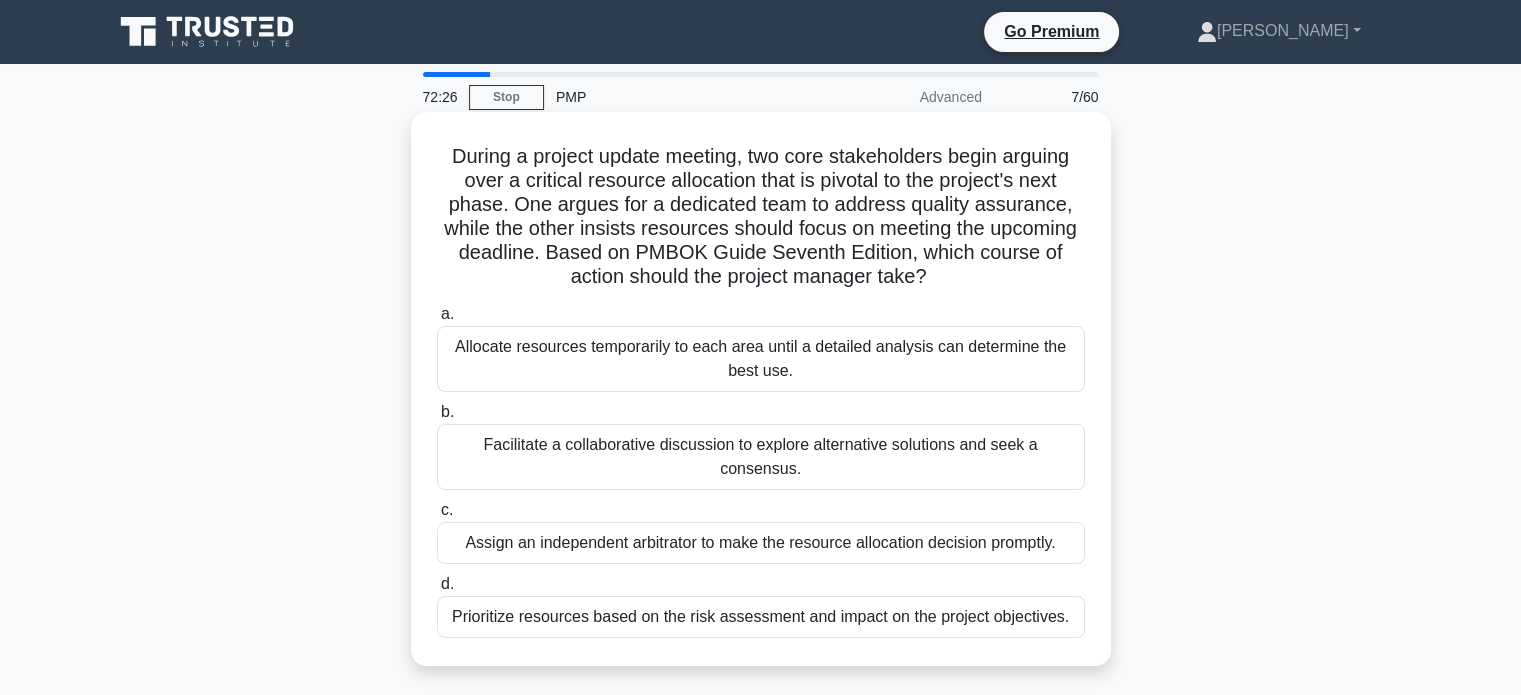 drag, startPoint x: 440, startPoint y: 163, endPoint x: 1091, endPoint y: 595, distance: 781.297 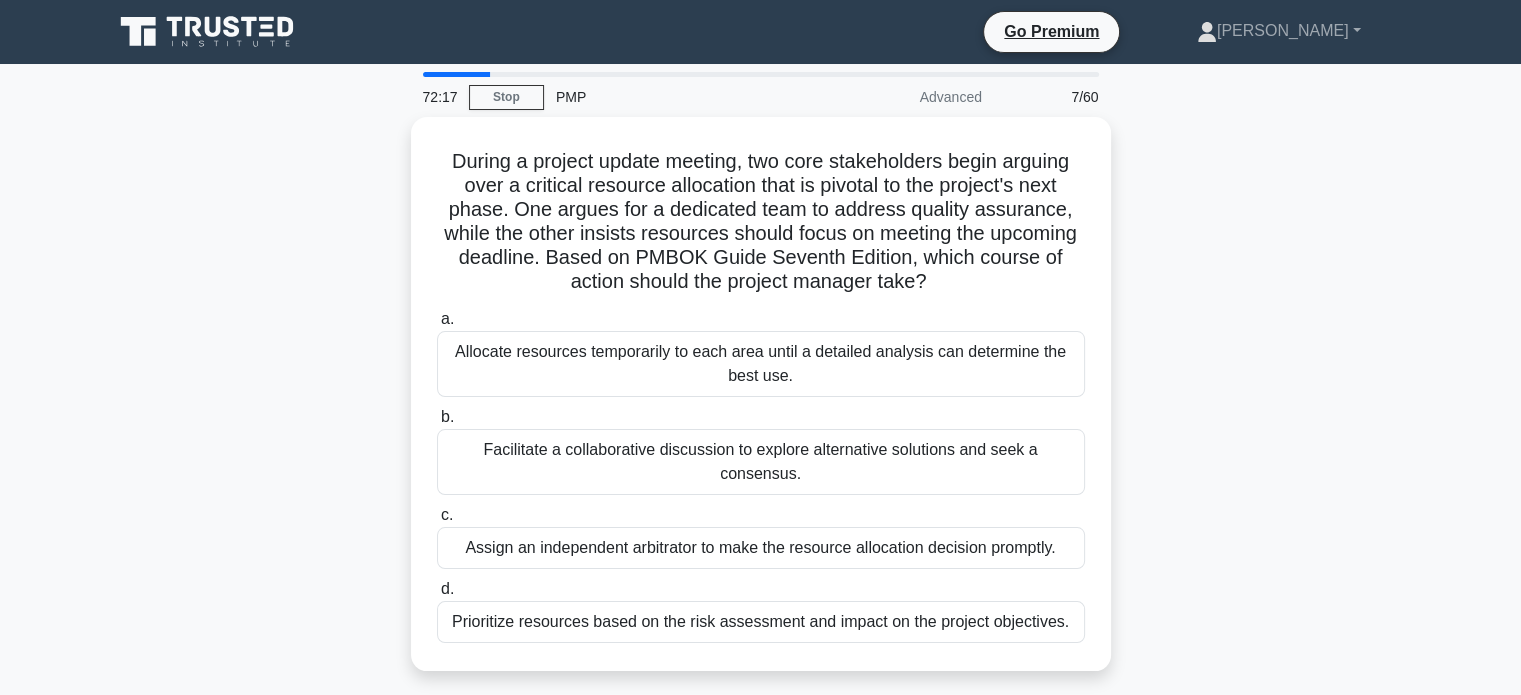 click on "During a project update meeting, two core stakeholders begin arguing over a critical resource allocation that is pivotal to the project's next phase. One argues for a dedicated team to address quality assurance, while the other insists resources should focus on meeting the upcoming deadline. Based on PMBOK Guide Seventh Edition, which course of action should the project manager take?
.spinner_0XTQ{transform-origin:center;animation:spinner_y6GP .75s linear infinite}@keyframes spinner_y6GP{100%{transform:rotate(360deg)}}
a.
b. c. d." at bounding box center [761, 406] 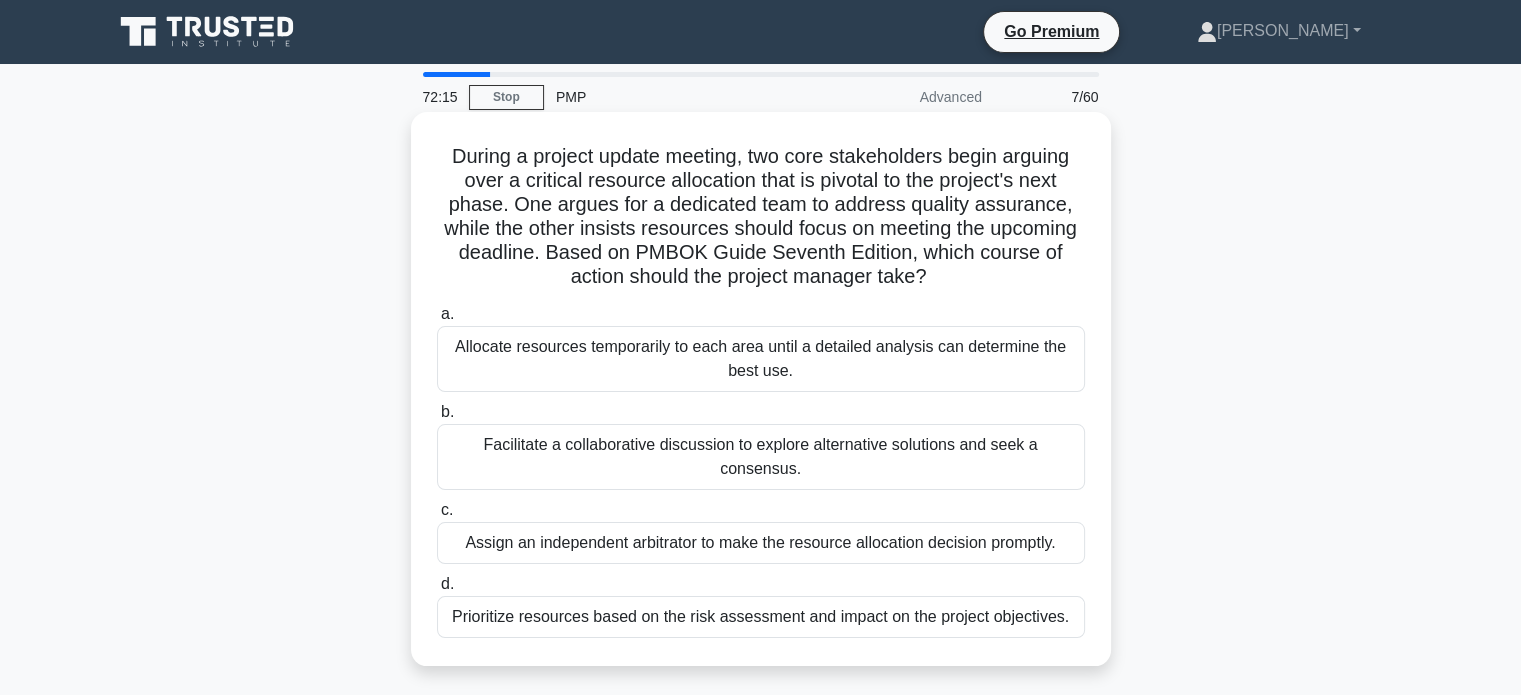 click on "Facilitate a collaborative discussion to explore alternative solutions and seek a consensus." at bounding box center (761, 457) 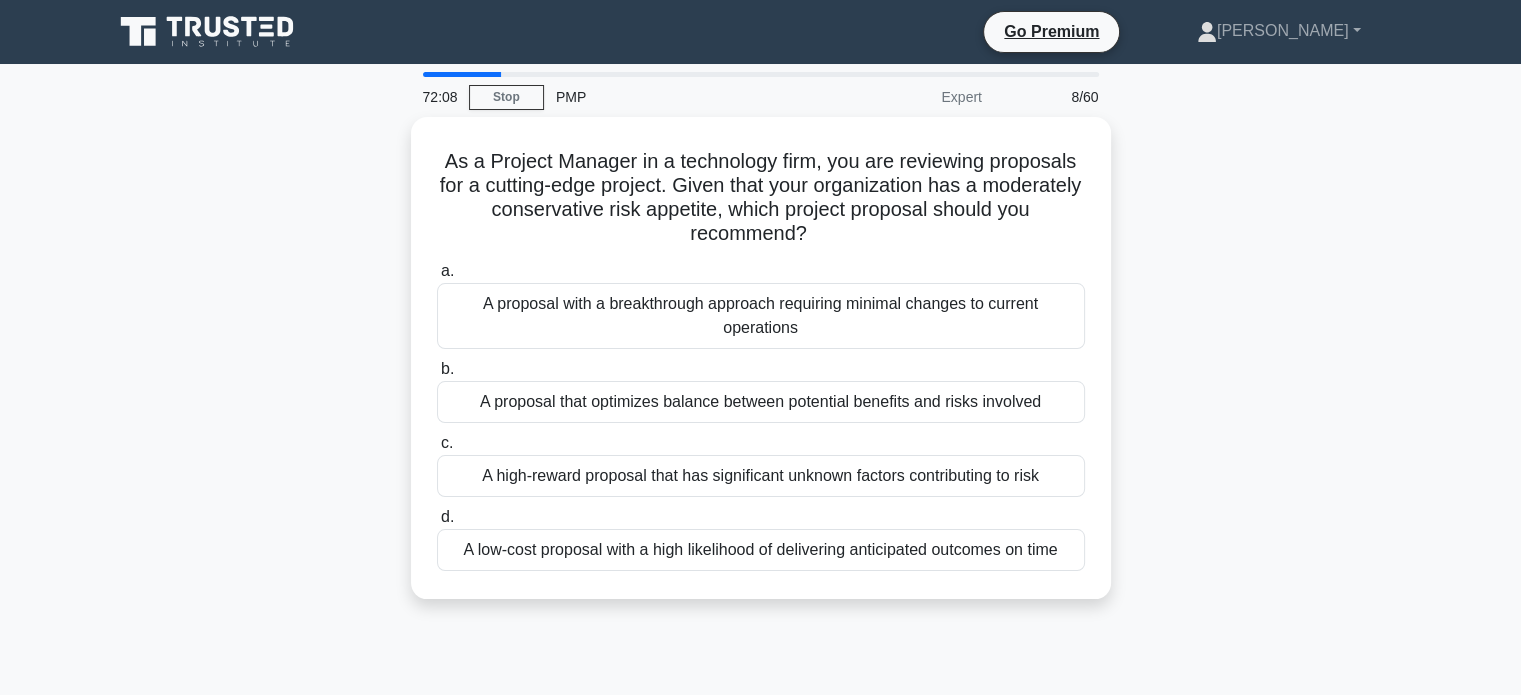 scroll, scrollTop: 0, scrollLeft: 0, axis: both 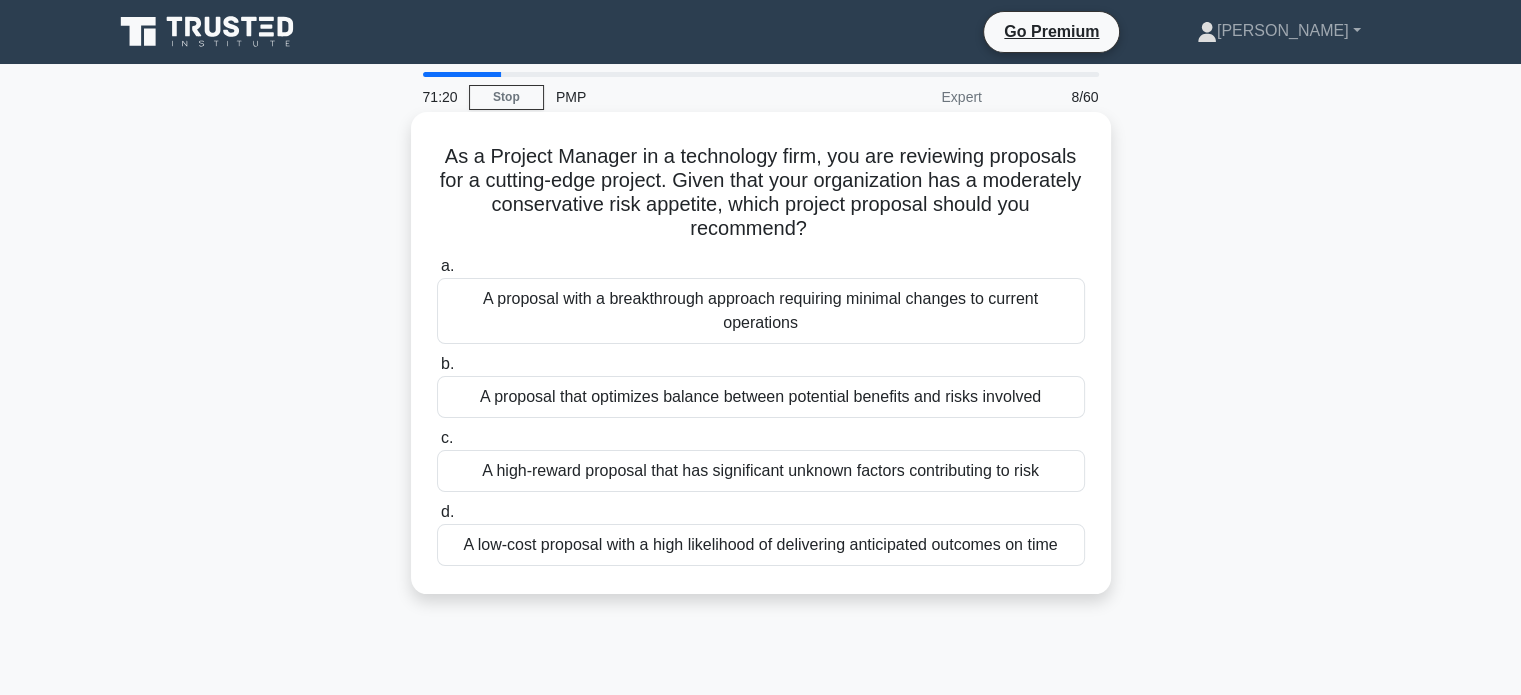 drag, startPoint x: 438, startPoint y: 159, endPoint x: 1095, endPoint y: 576, distance: 778.1632 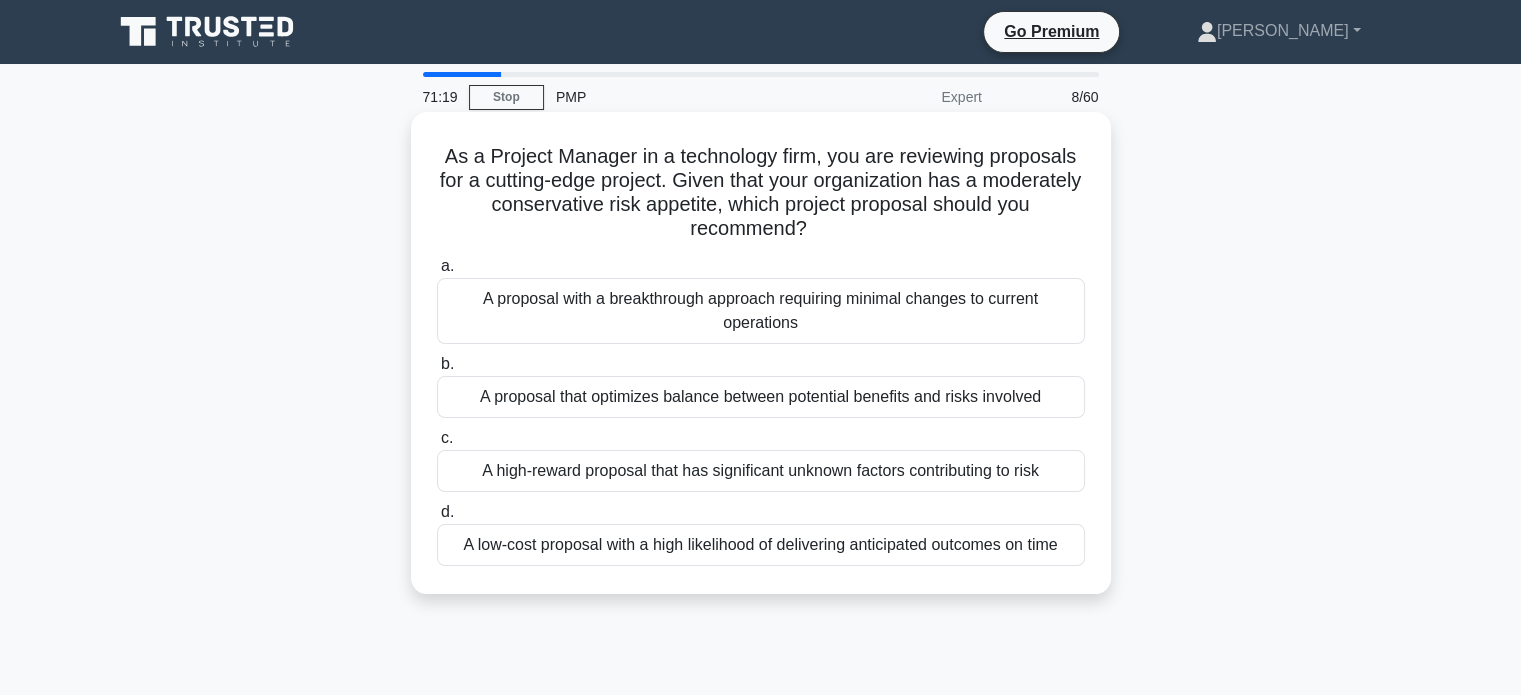 copy on "As a Project Manager in a technology firm, you are reviewing proposals for a cutting-edge project. Given that your organization has a moderately conservative risk appetite, which project proposal should you recommend?
.spinner_0XTQ{transform-origin:center;animation:spinner_y6GP .75s linear infinite}@keyframes spinner_y6GP{100%{transform:rotate(360deg)}}
a.
A proposal with a breakthrough approach requiring minimal changes to current operations
b.
A proposal that optimizes balance between potential benefits and risks involved
c.
A high-reward proposal that has significant unknown factors contributing to risk
d.
A low-cost proposal with a high likelihood of delivering anticipated outcomes on time" 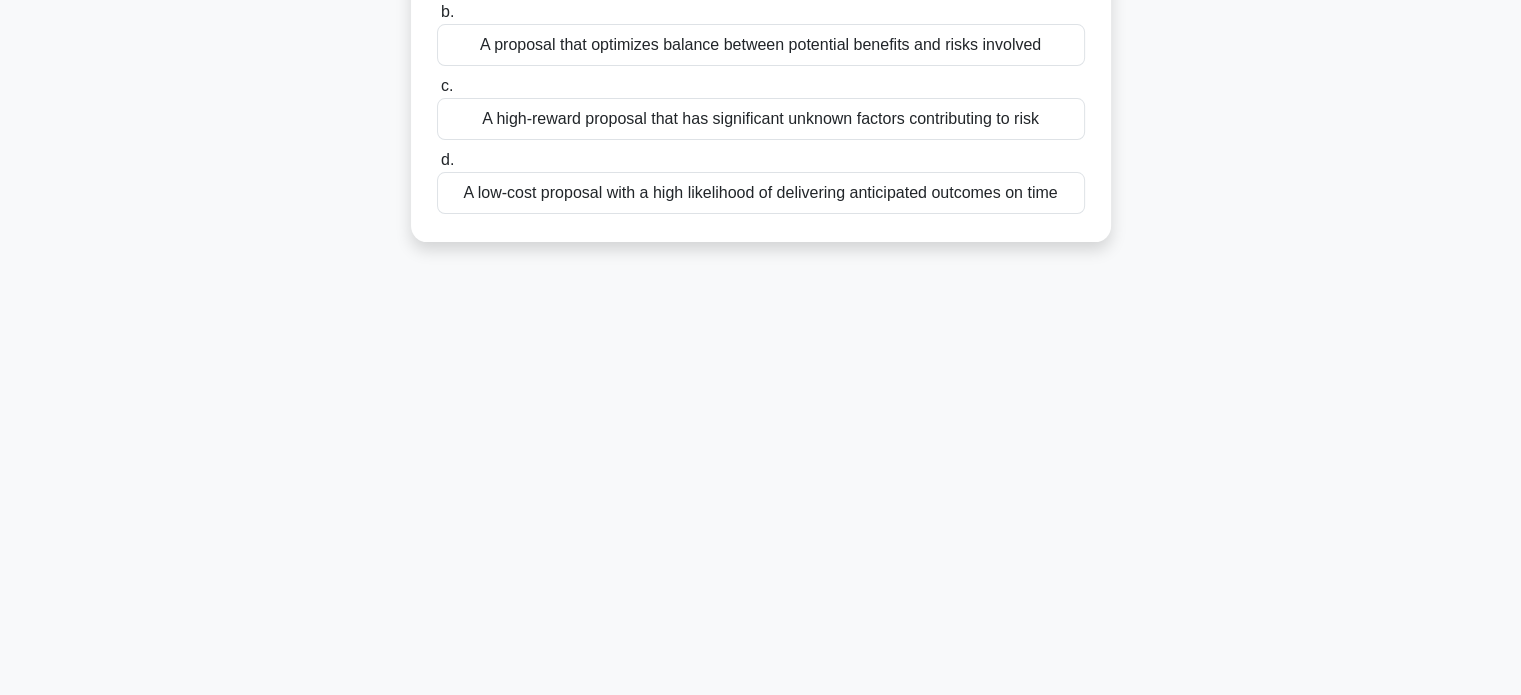 scroll, scrollTop: 385, scrollLeft: 0, axis: vertical 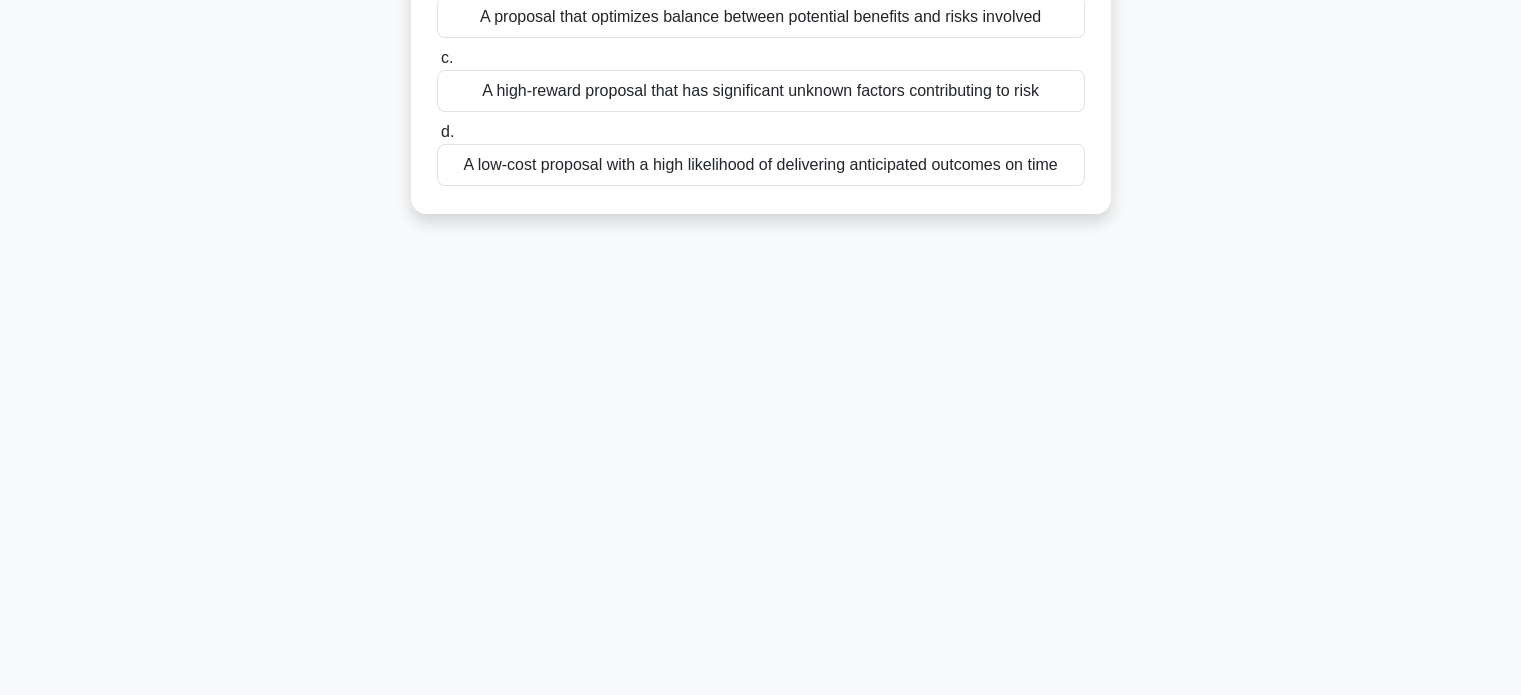 click on "71:13
Stop
PMP
Expert
8/60
As a Project Manager in a technology firm, you are reviewing proposals for a cutting-edge project. Given that your organization has a moderately conservative risk appetite, which project proposal should you recommend?
.spinner_0XTQ{transform-origin:center;animation:spinner_y6GP .75s linear infinite}@keyframes spinner_y6GP{100%{transform:rotate(360deg)}}
a.
b. c. d." at bounding box center [761, 187] 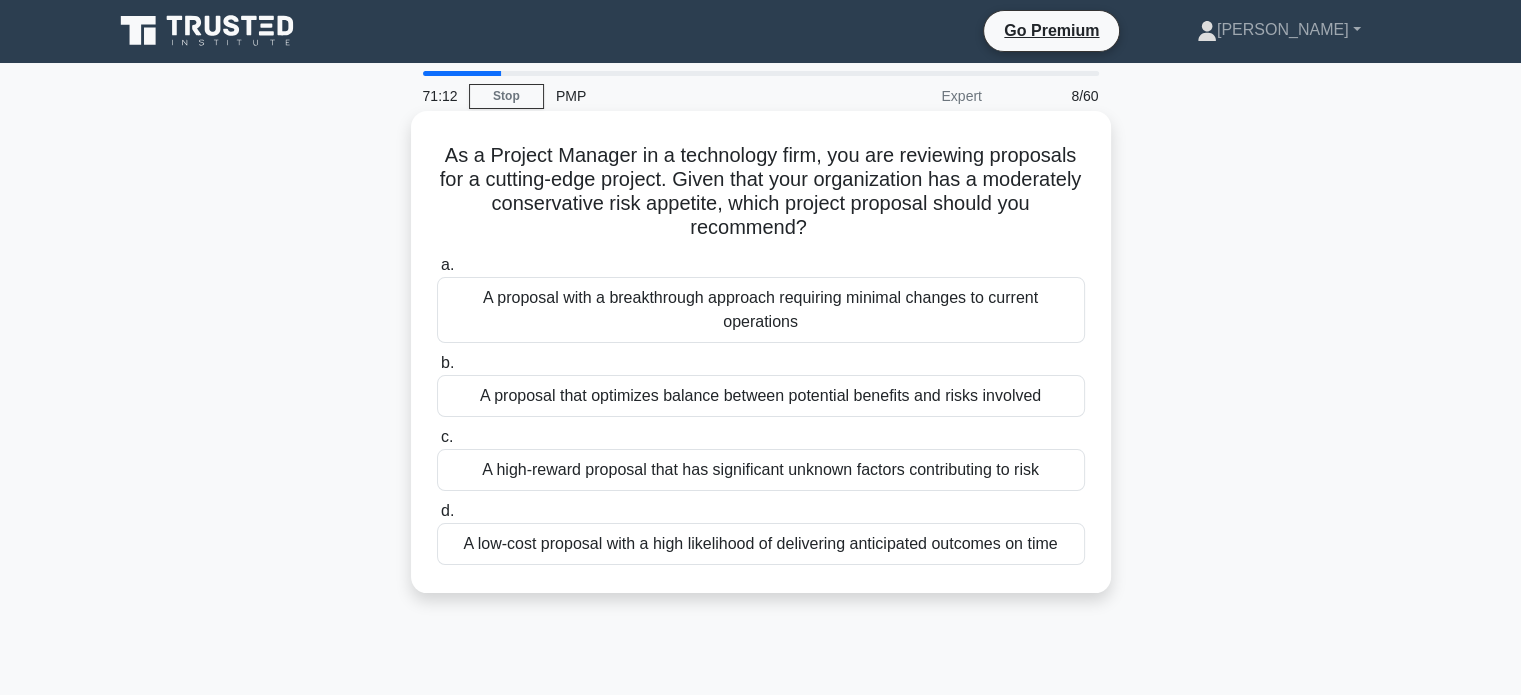scroll, scrollTop: 0, scrollLeft: 0, axis: both 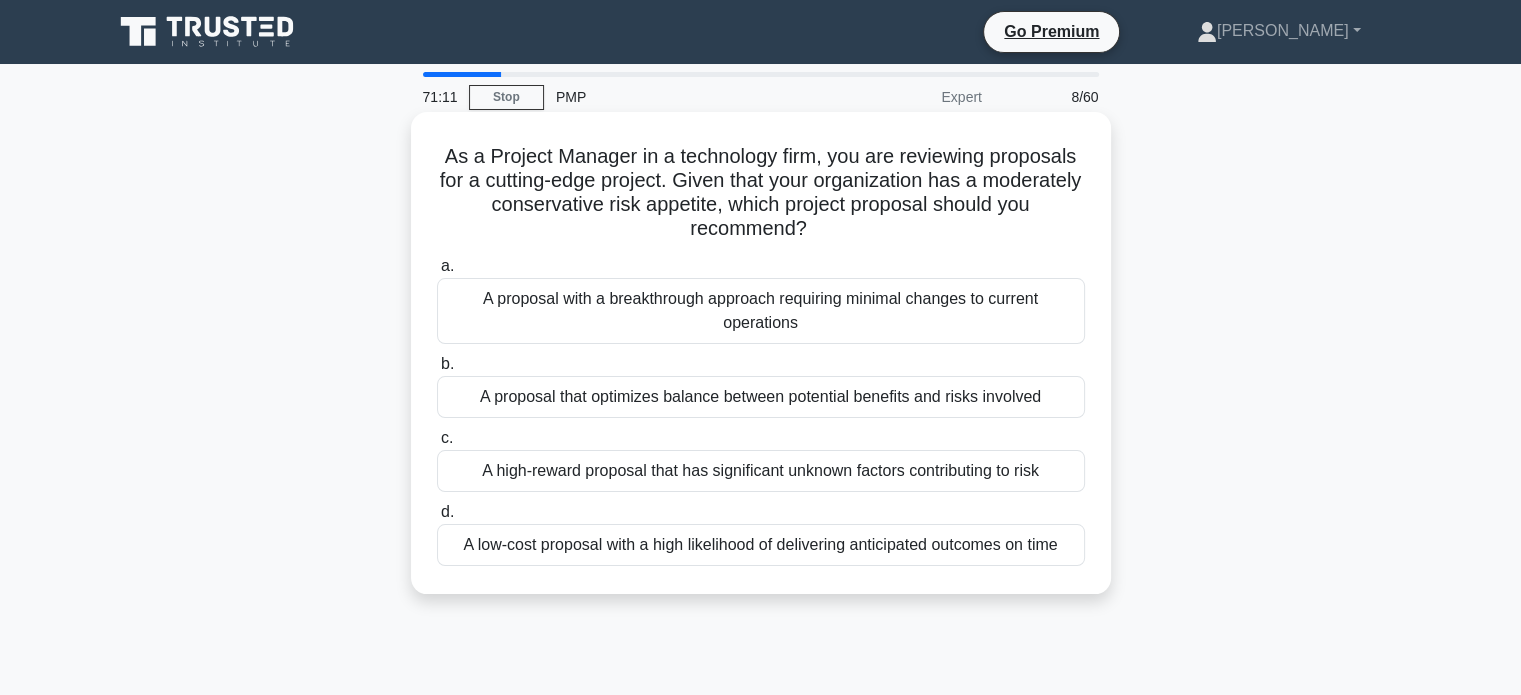 click on "A proposal that optimizes balance between potential benefits and risks involved" at bounding box center (761, 397) 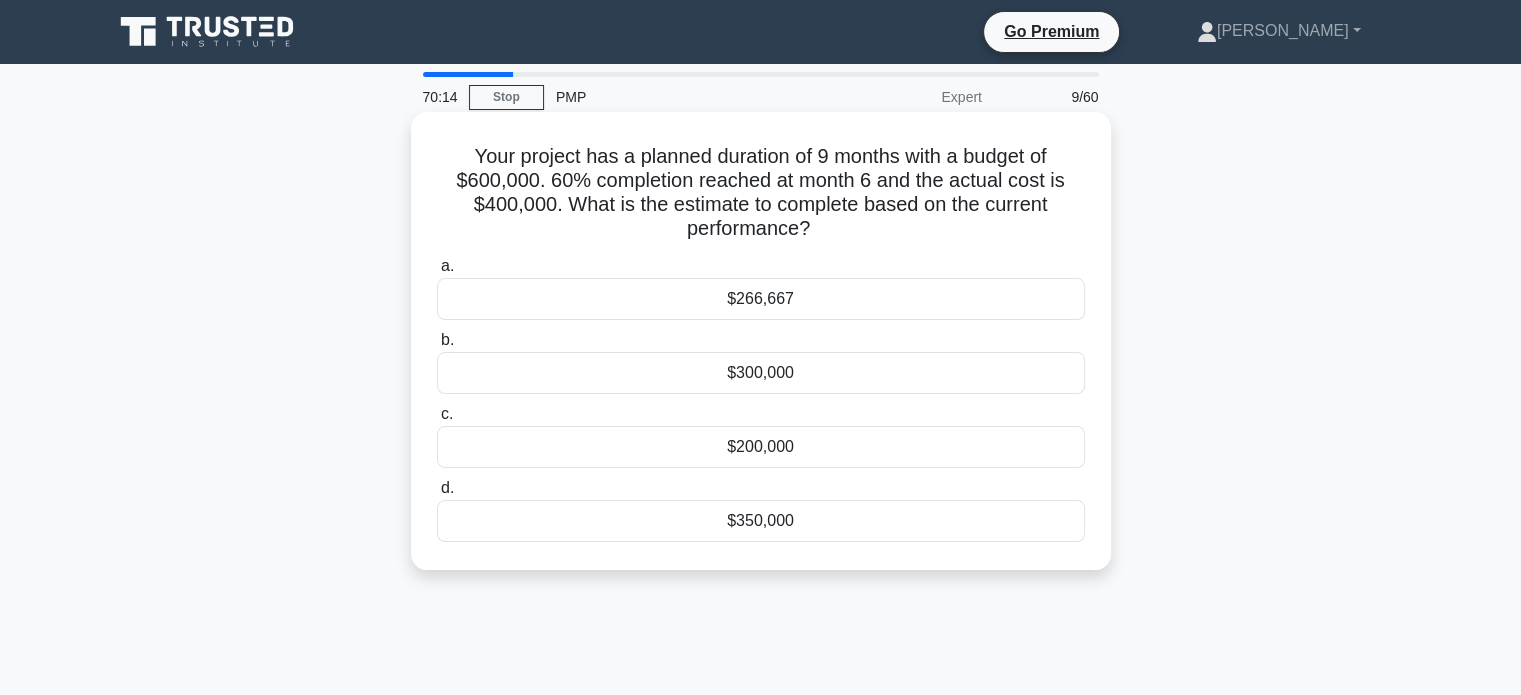 click on "$266,667" at bounding box center [761, 299] 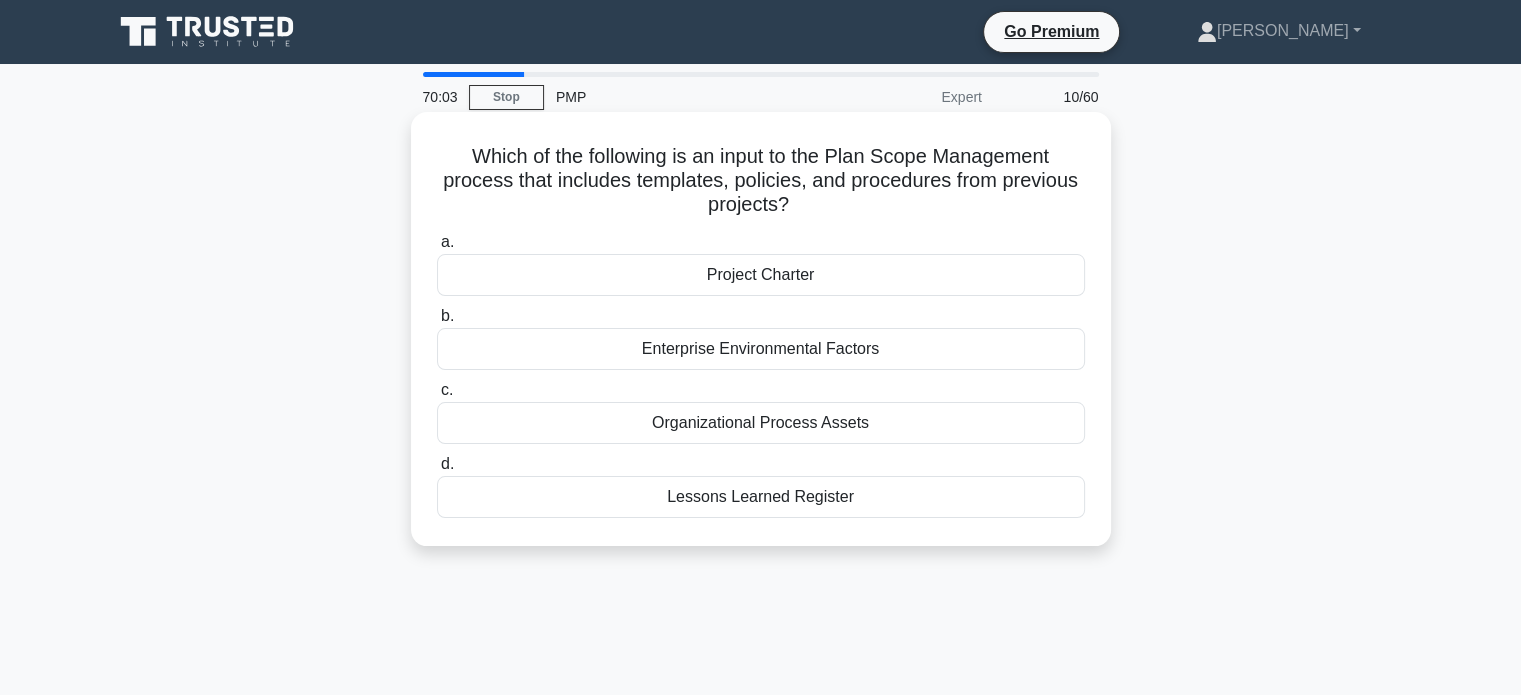 click on "Organizational Process Assets" at bounding box center [761, 423] 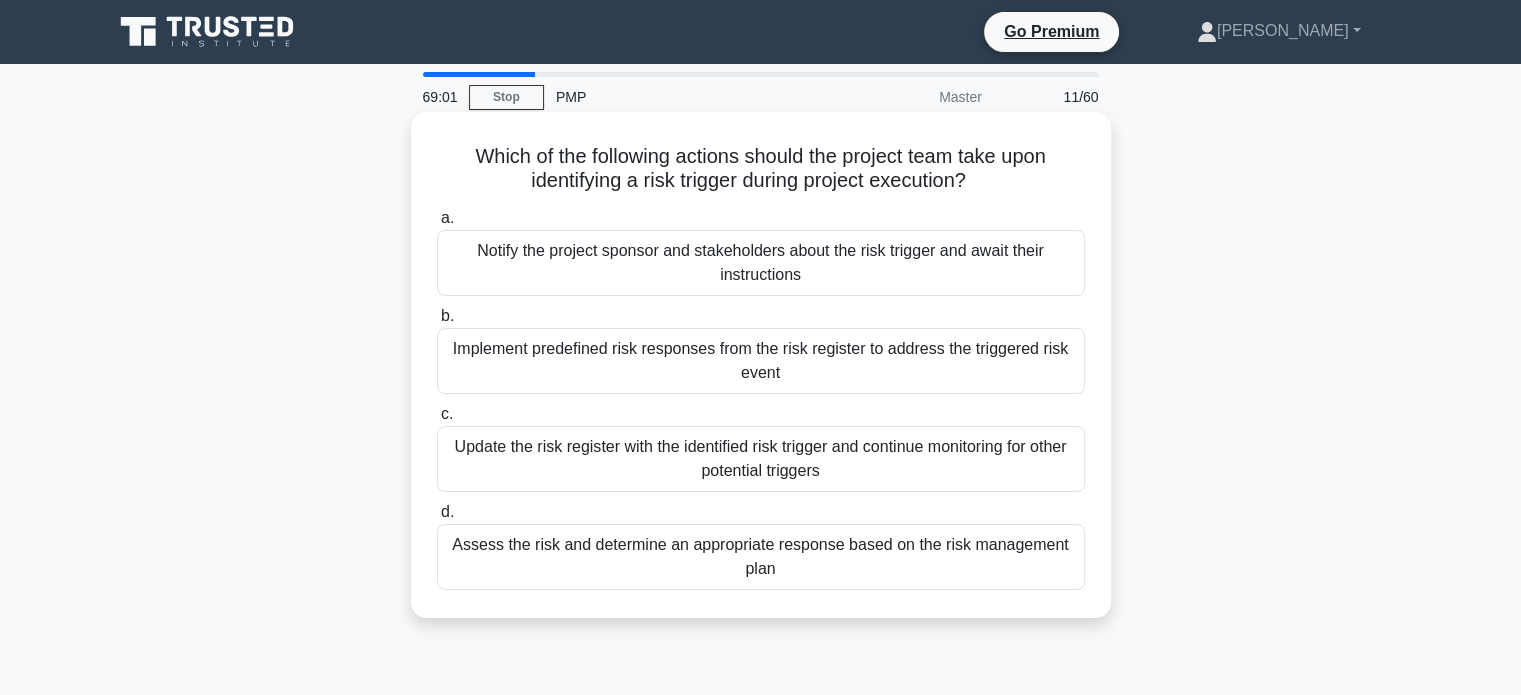 click on "Assess the risk and determine an appropriate response based on the risk management plan" at bounding box center (761, 557) 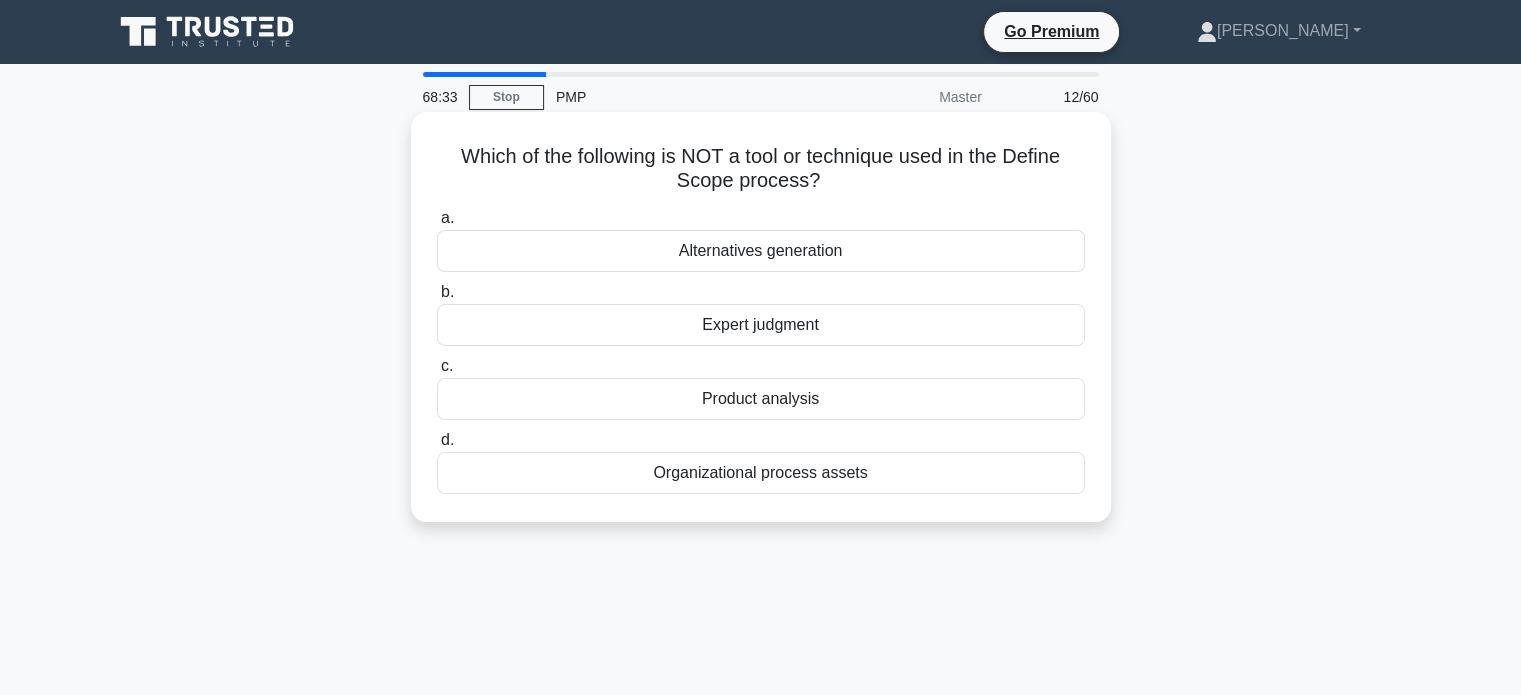 click on "Organizational process assets" at bounding box center [761, 473] 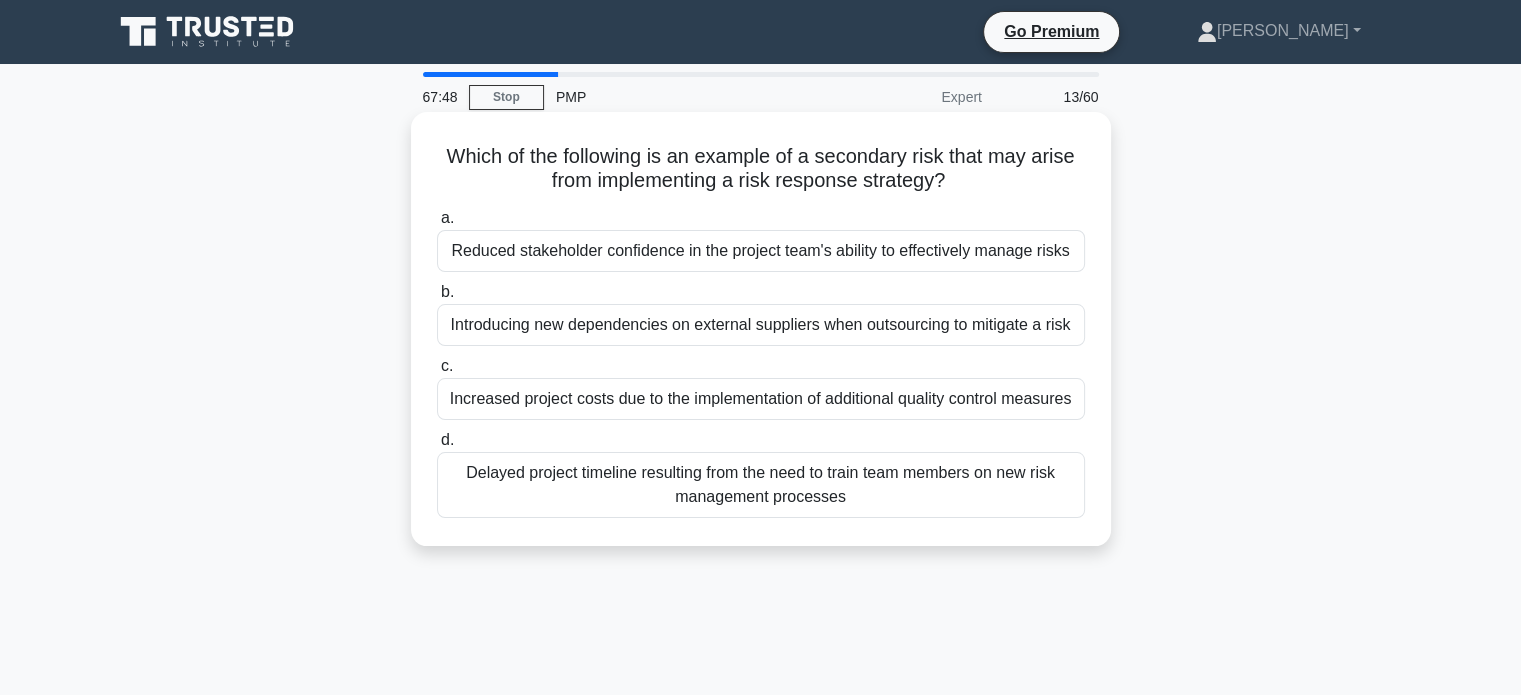 drag, startPoint x: 436, startPoint y: 163, endPoint x: 985, endPoint y: 492, distance: 640.03284 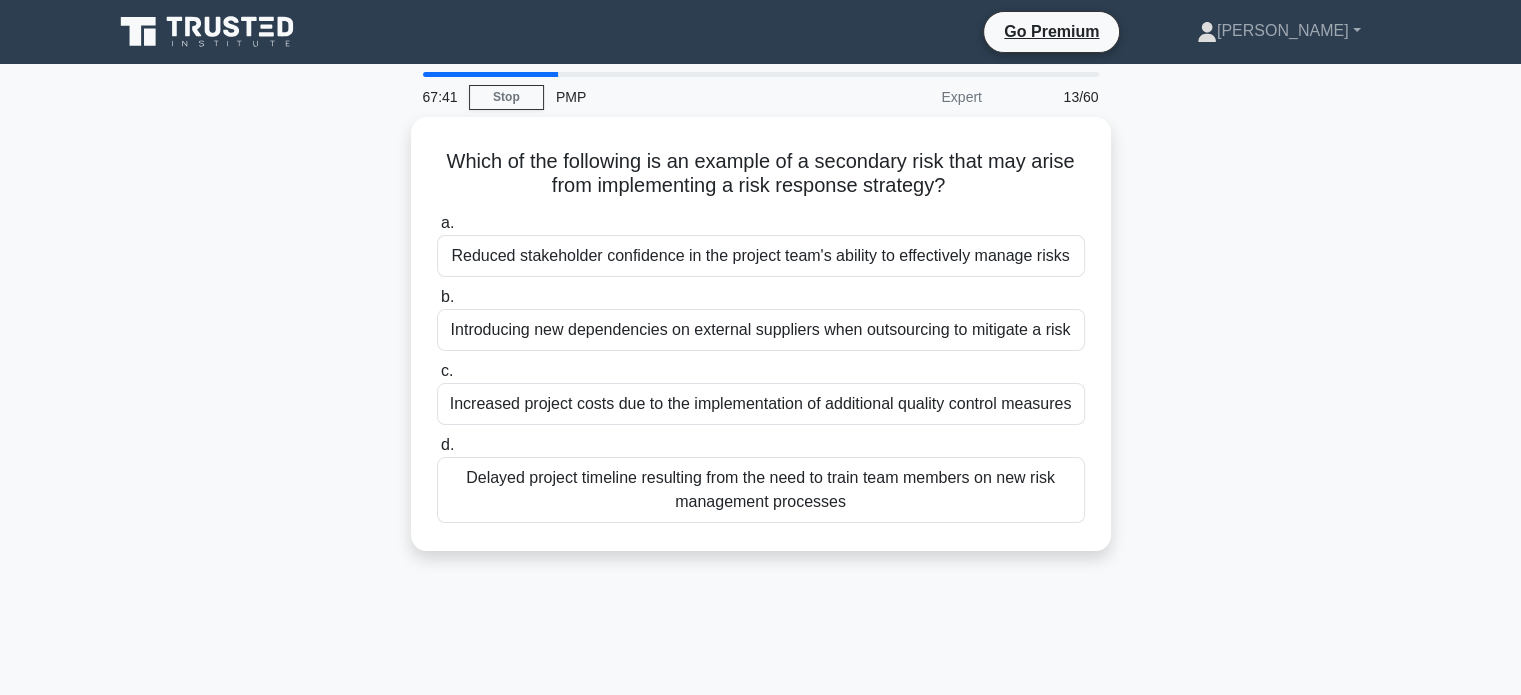 click on "Which of the following is an example of a secondary risk that may arise from implementing a risk response strategy?
.spinner_0XTQ{transform-origin:center;animation:spinner_y6GP .75s linear infinite}@keyframes spinner_y6GP{100%{transform:rotate(360deg)}}
a.
Reduced stakeholder confidence in the project team's ability to effectively manage risks
b. c. d." at bounding box center [761, 346] 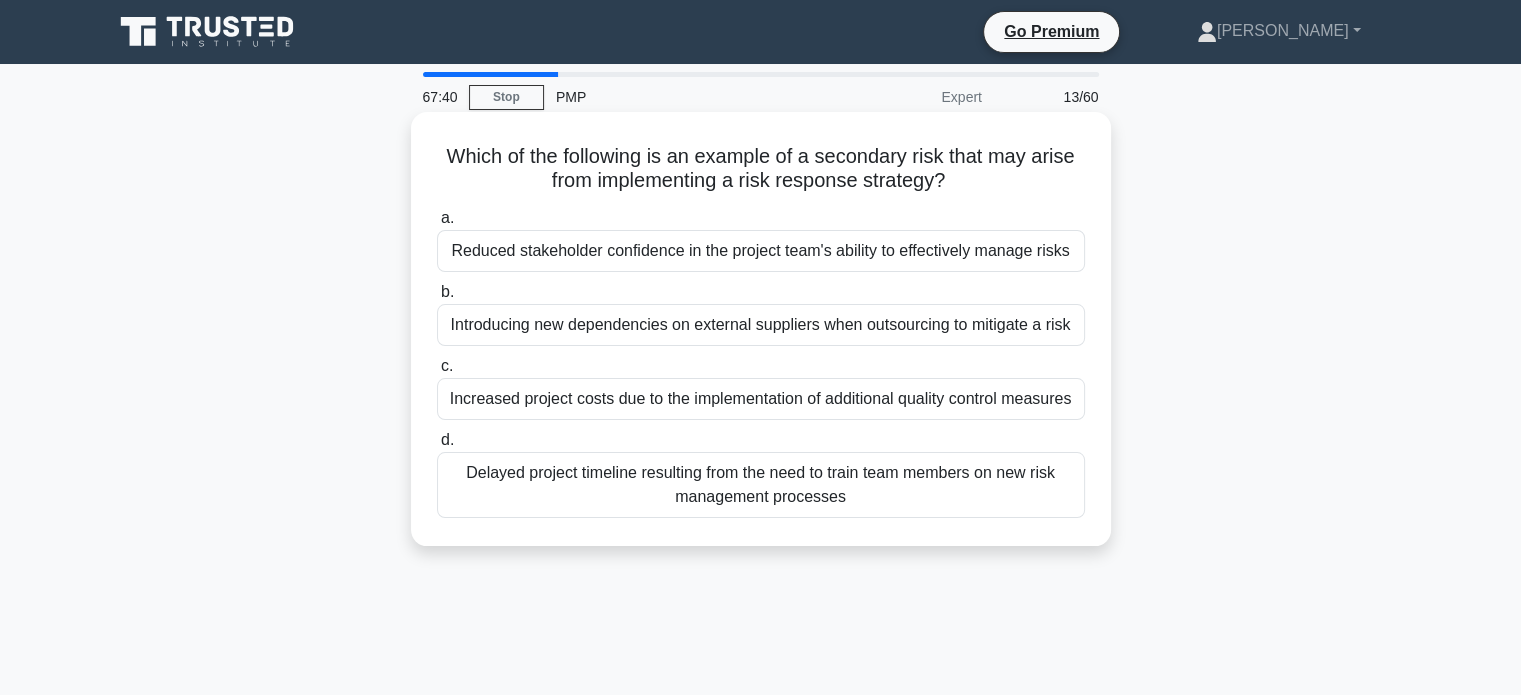 click on "Introducing new dependencies on external suppliers when outsourcing to mitigate a risk" at bounding box center [761, 325] 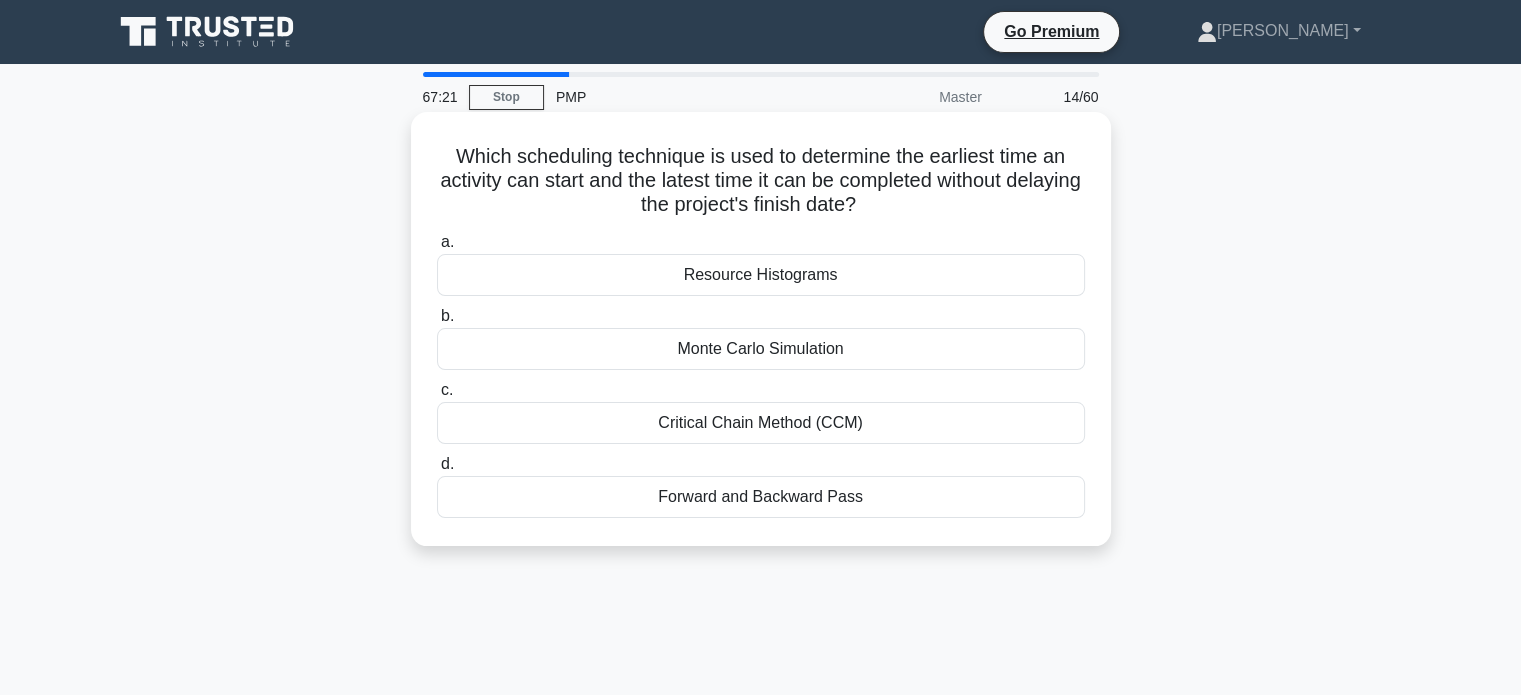 drag, startPoint x: 448, startPoint y: 155, endPoint x: 950, endPoint y: 498, distance: 607.99097 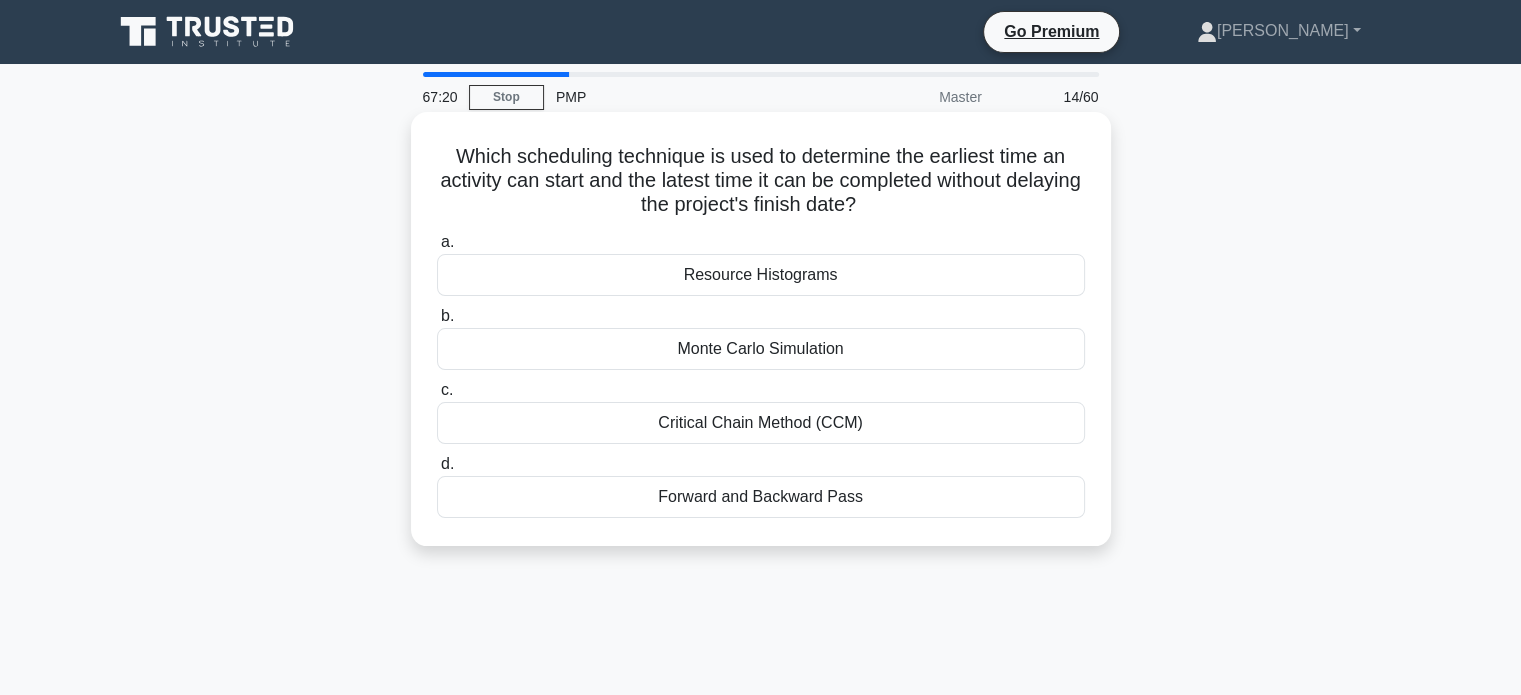 copy on "Which scheduling technique is used to determine the earliest time an activity can start and the latest time it can be completed without delaying the project's finish date?
.spinner_0XTQ{transform-origin:center;animation:spinner_y6GP .75s linear infinite}@keyframes spinner_y6GP{100%{transform:rotate(360deg)}}
a.
Resource Histograms
b.
Monte Carlo Simulation
c.
Critical Chain Method (CCM)
d.
Forward and Backward Pass" 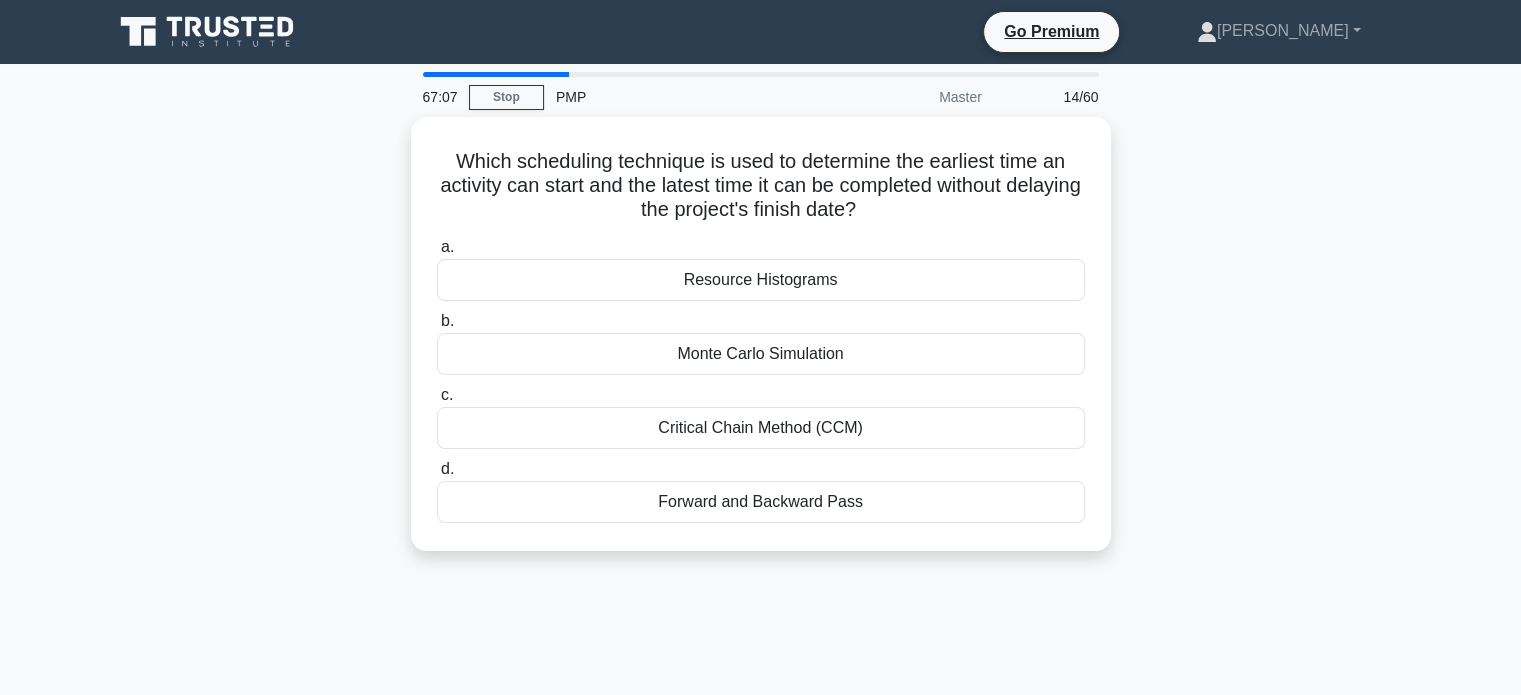 click on "Which scheduling technique is used to determine the earliest time an activity can start and the latest time it can be completed without delaying the project's finish date?
.spinner_0XTQ{transform-origin:center;animation:spinner_y6GP .75s linear infinite}@keyframes spinner_y6GP{100%{transform:rotate(360deg)}}
a.
Resource Histograms
b. c. d." at bounding box center (761, 346) 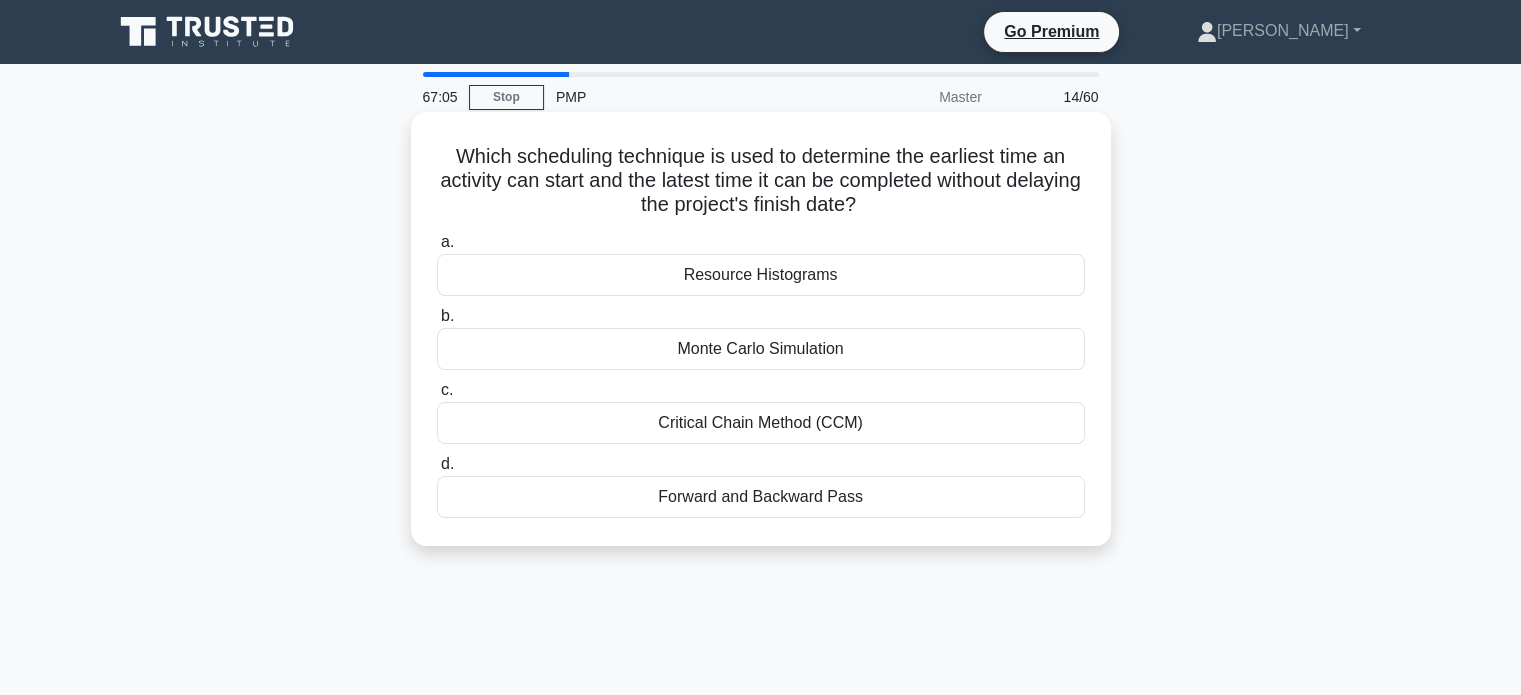 click on "Forward and Backward Pass" at bounding box center [761, 497] 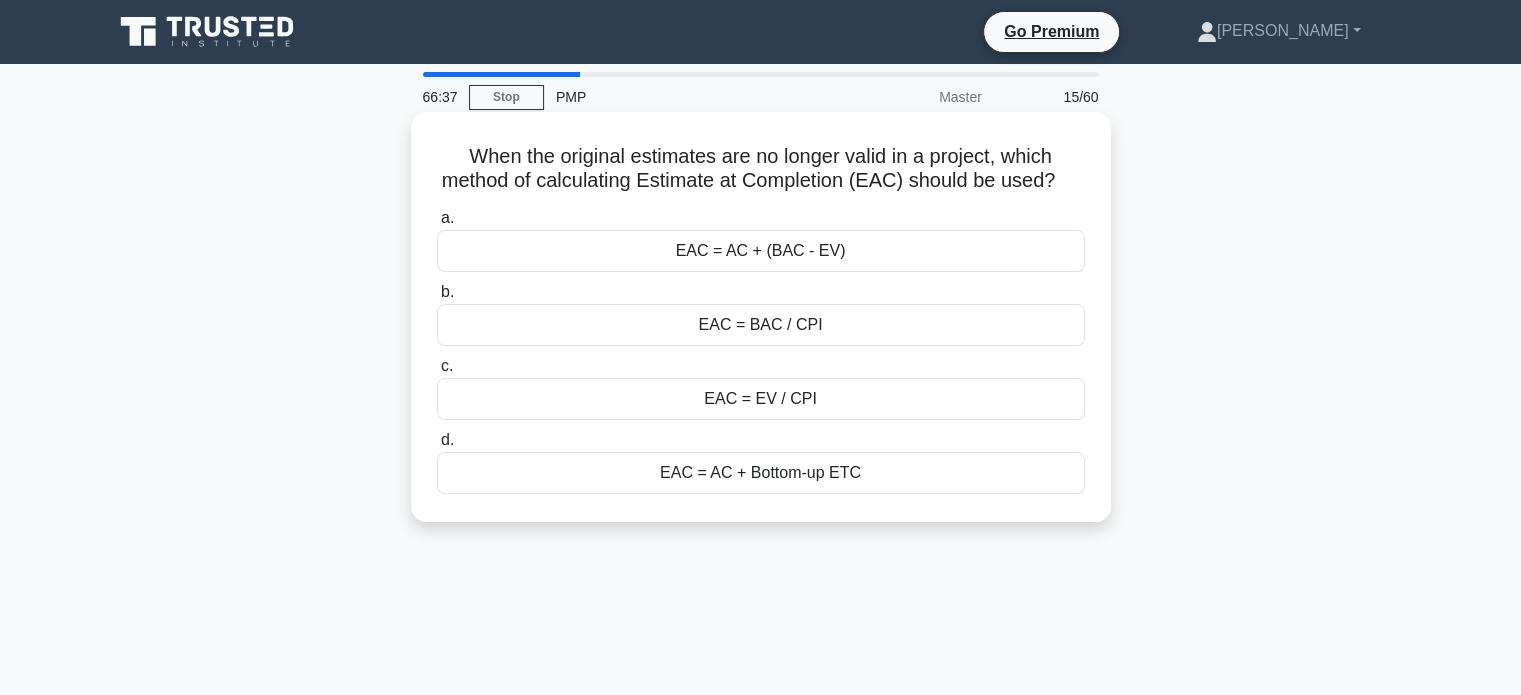 drag, startPoint x: 456, startPoint y: 159, endPoint x: 930, endPoint y: 490, distance: 578.1323 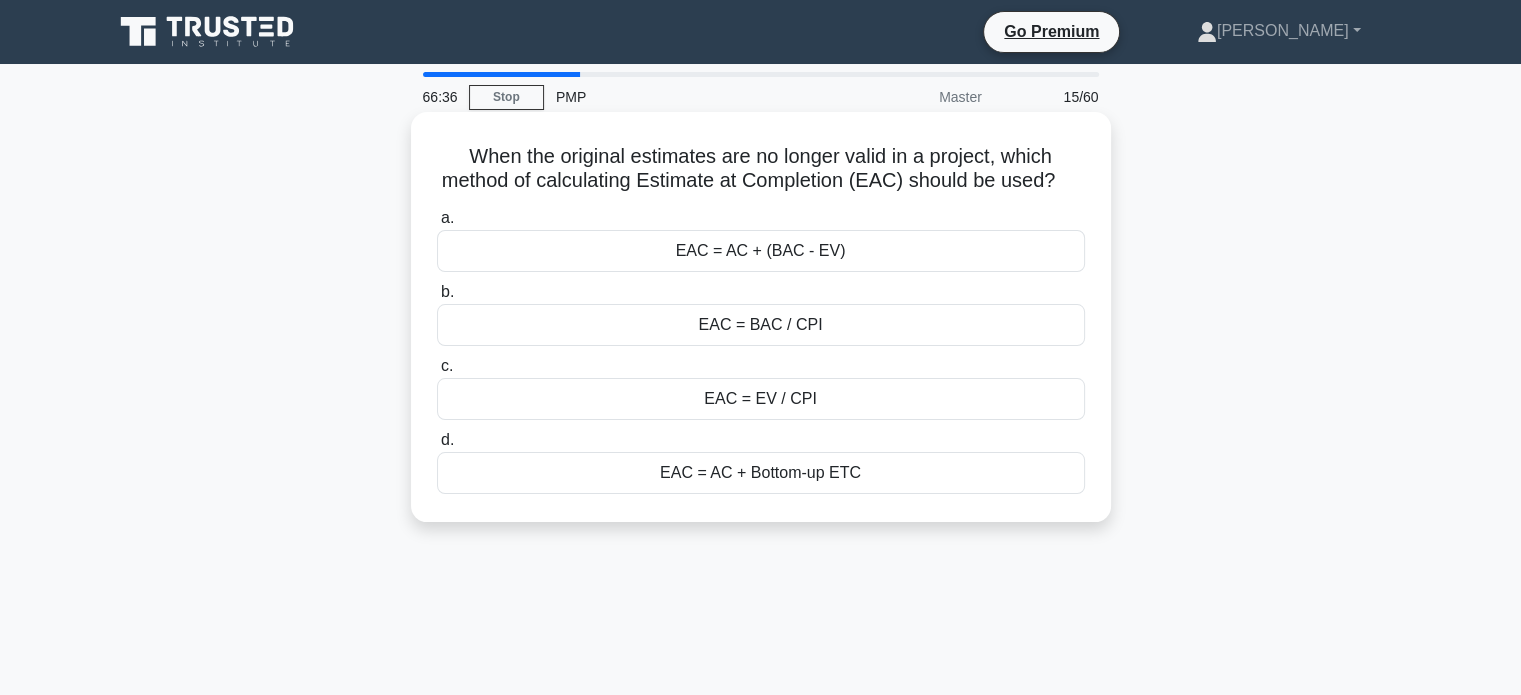 copy on "When the original estimates are no longer valid in a project, which method of calculating Estimate at Completion (EAC) should be used?
.spinner_0XTQ{transform-origin:center;animation:spinner_y6GP .75s linear infinite}@keyframes spinner_y6GP{100%{transform:rotate(360deg)}}
a.
EAC = AC + (BAC - EV)
b.
EAC = BAC / CPI
c.
EAC = EV / CPI
d.
EAC = AC + Bottom-up ETC" 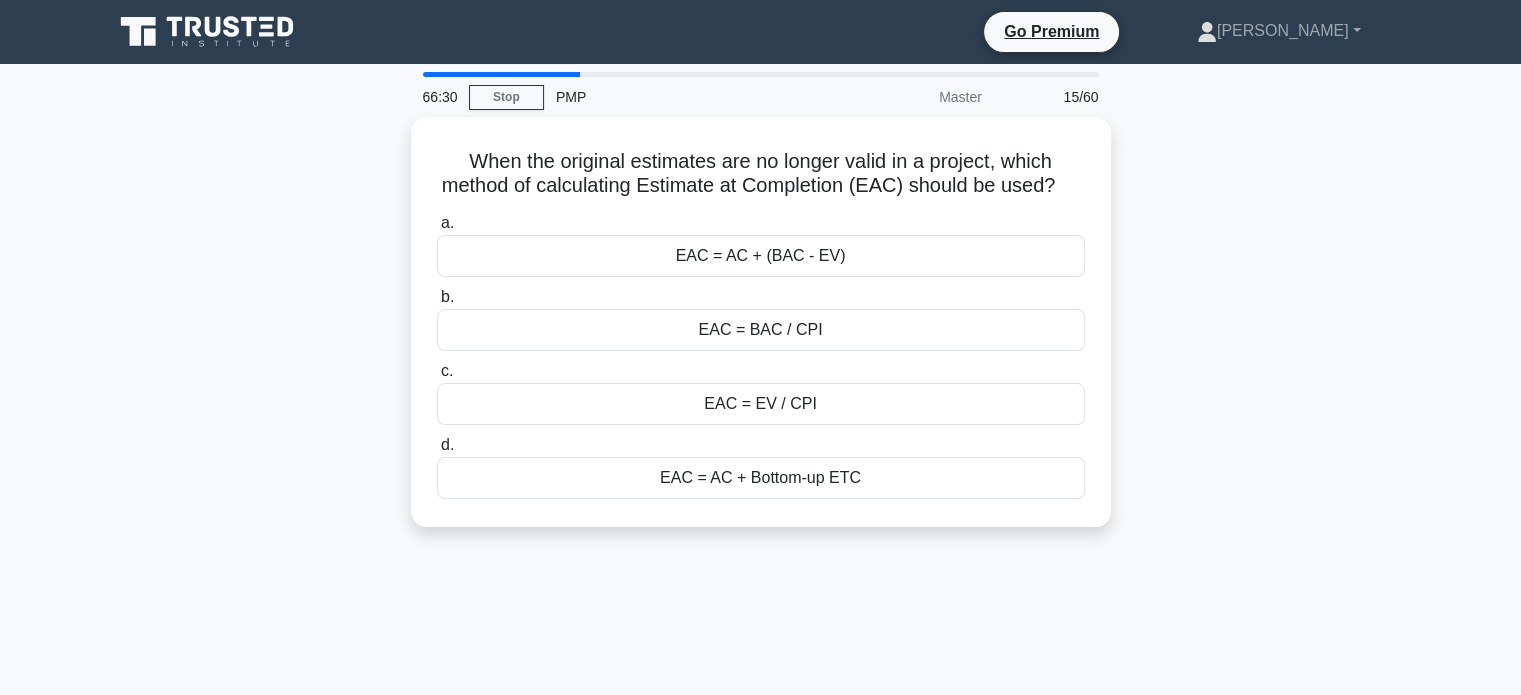 click on "When the original estimates are no longer valid in a project, which method of calculating Estimate at Completion (EAC) should be used?
.spinner_0XTQ{transform-origin:center;animation:spinner_y6GP .75s linear infinite}@keyframes spinner_y6GP{100%{transform:rotate(360deg)}}
a.
EAC = AC + (BAC - EV)
b. c. d." at bounding box center [761, 334] 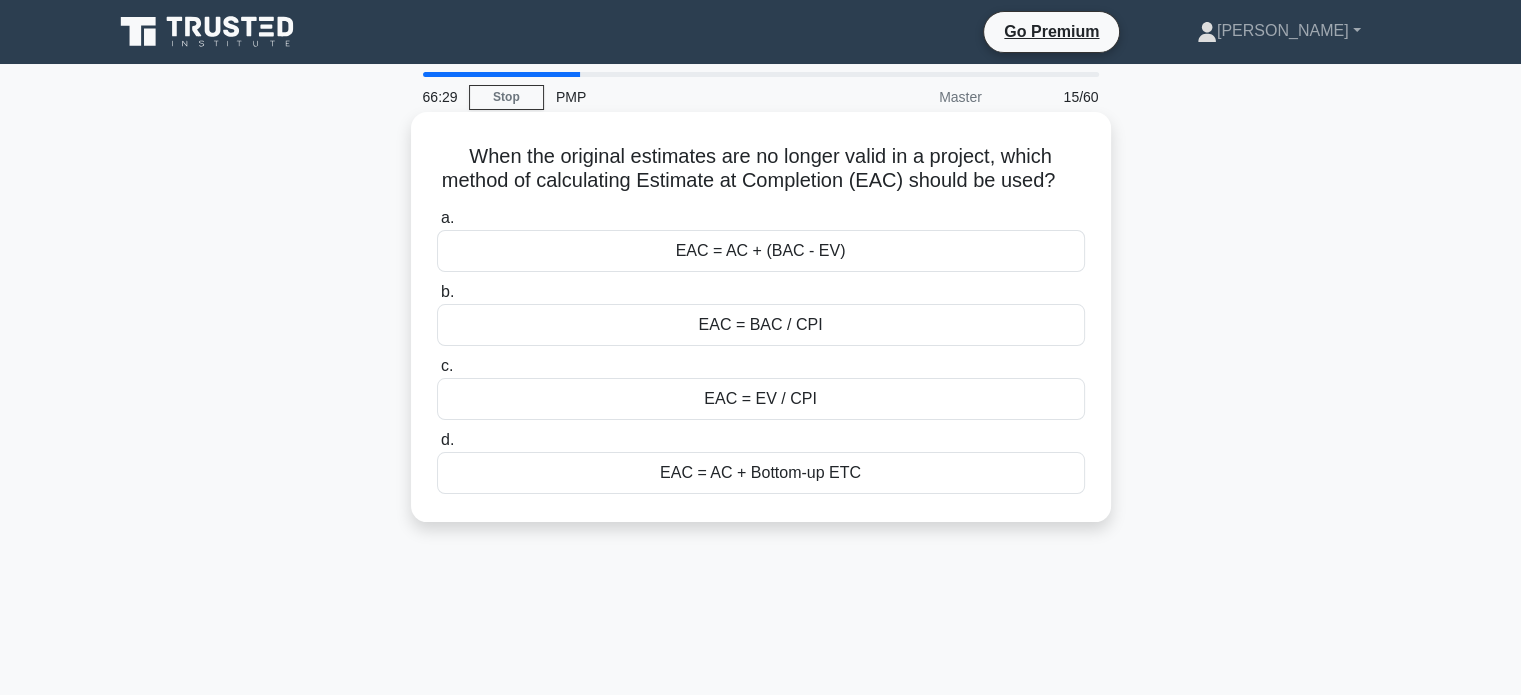 click on "EAC = AC + Bottom-up ETC" at bounding box center [761, 473] 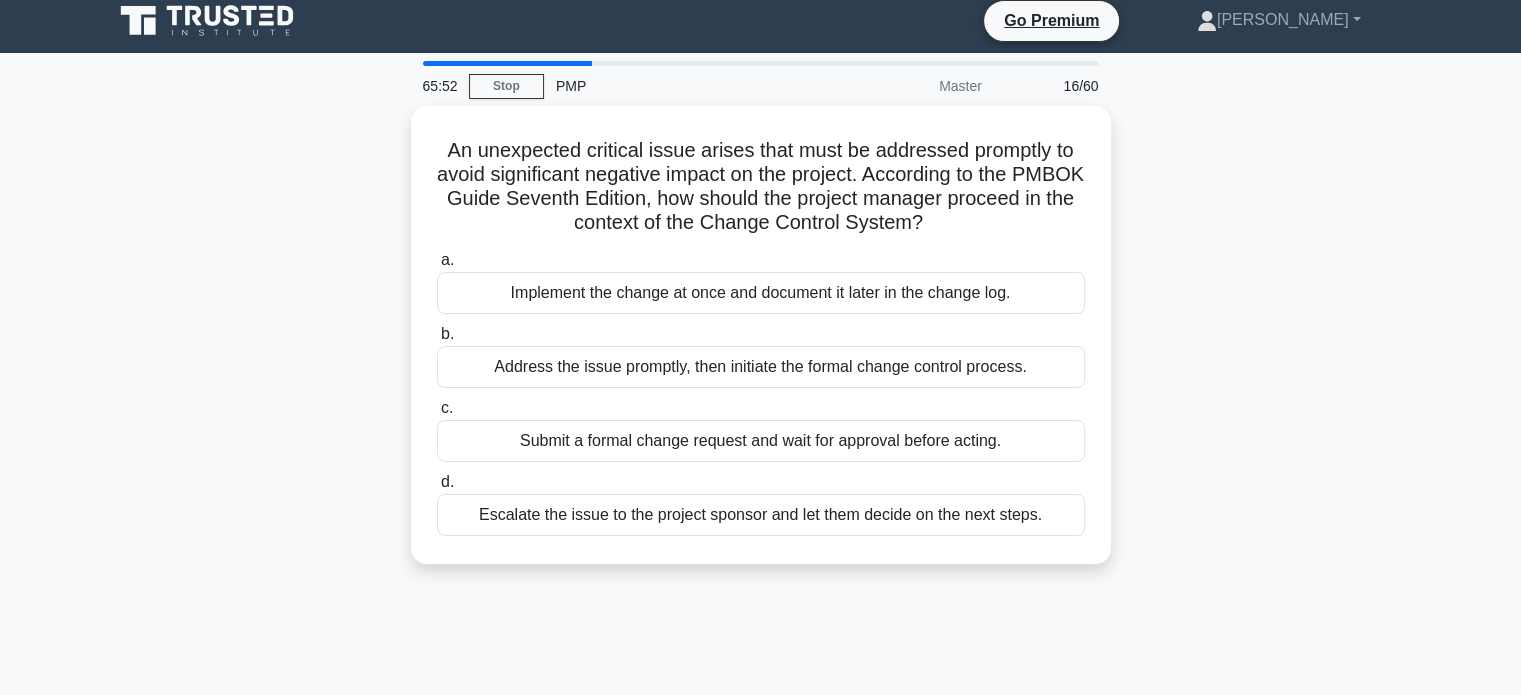 scroll, scrollTop: 0, scrollLeft: 0, axis: both 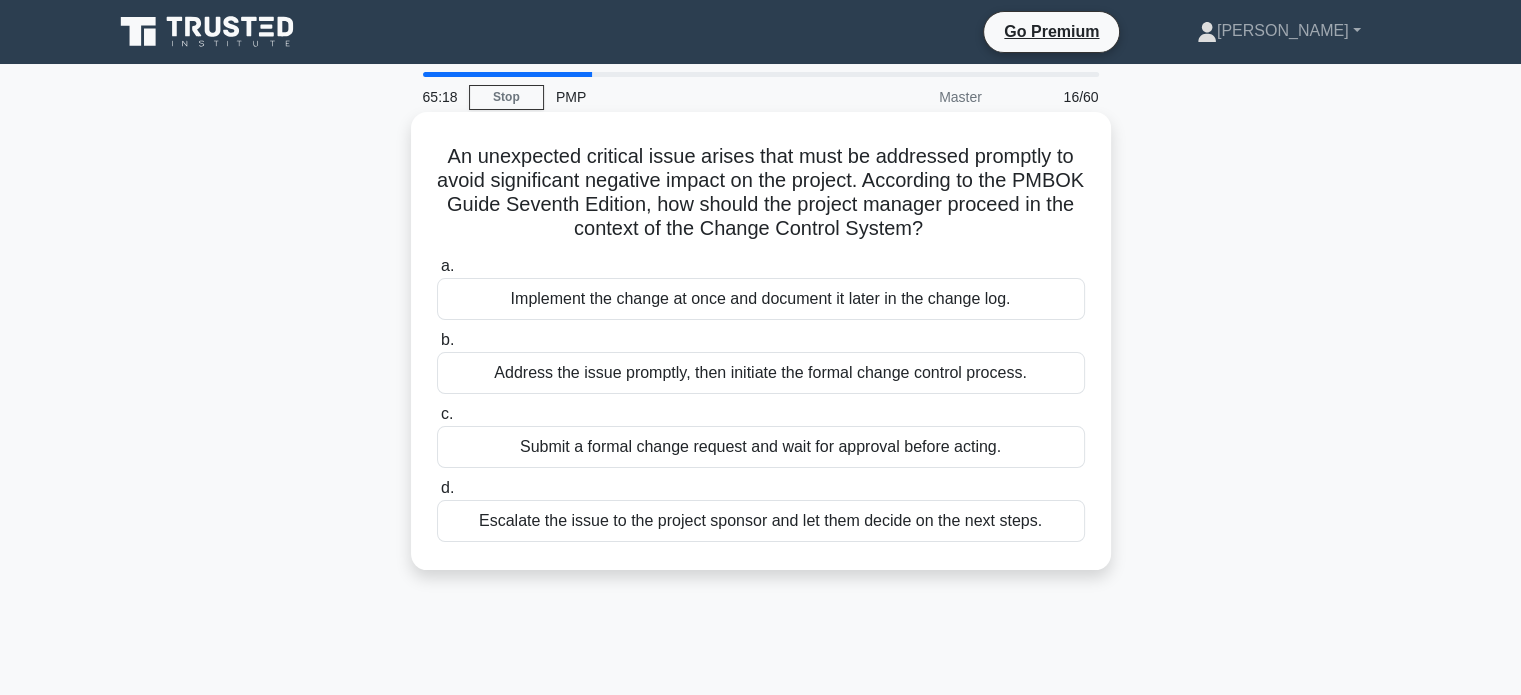 click on "Address the issue promptly, then initiate the formal change control process." at bounding box center (761, 373) 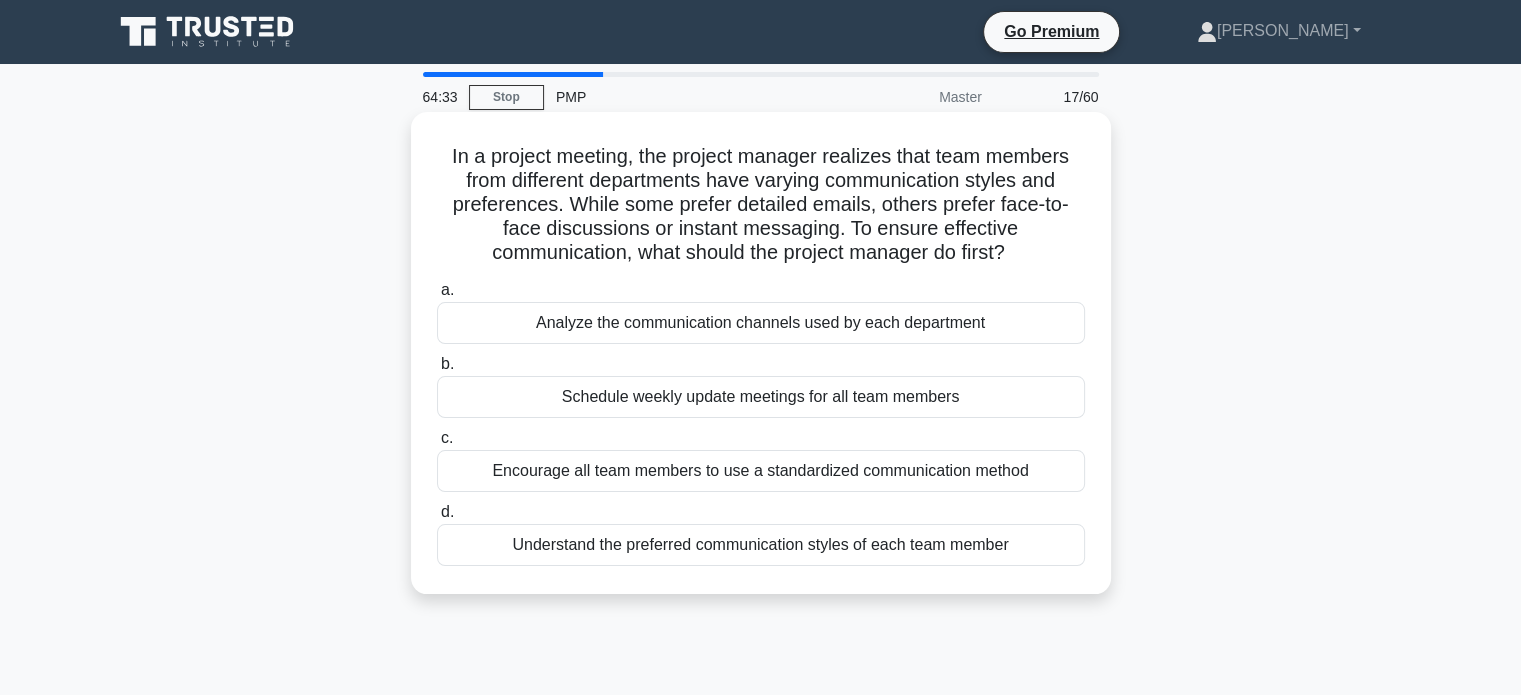 click on "Analyze the communication channels used by each department" at bounding box center [761, 323] 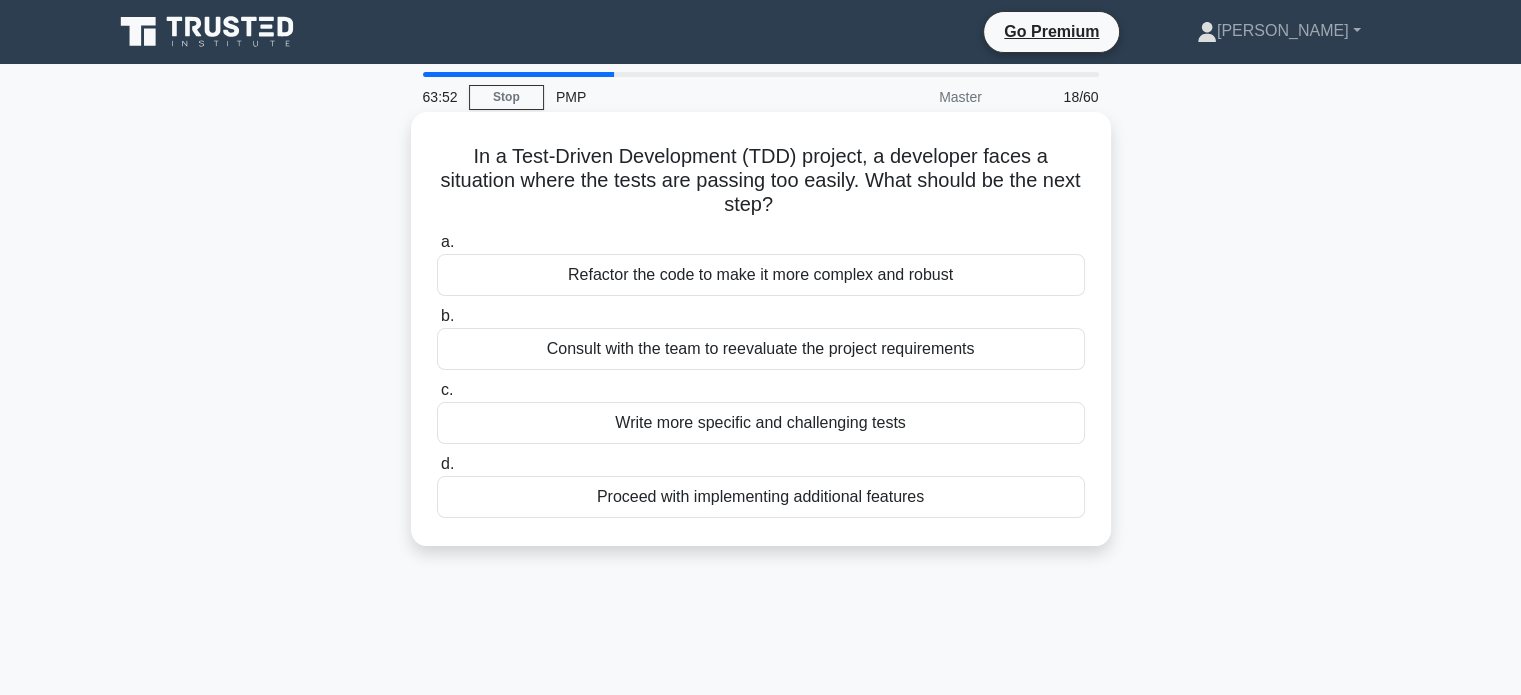 drag, startPoint x: 472, startPoint y: 163, endPoint x: 992, endPoint y: 530, distance: 636.466 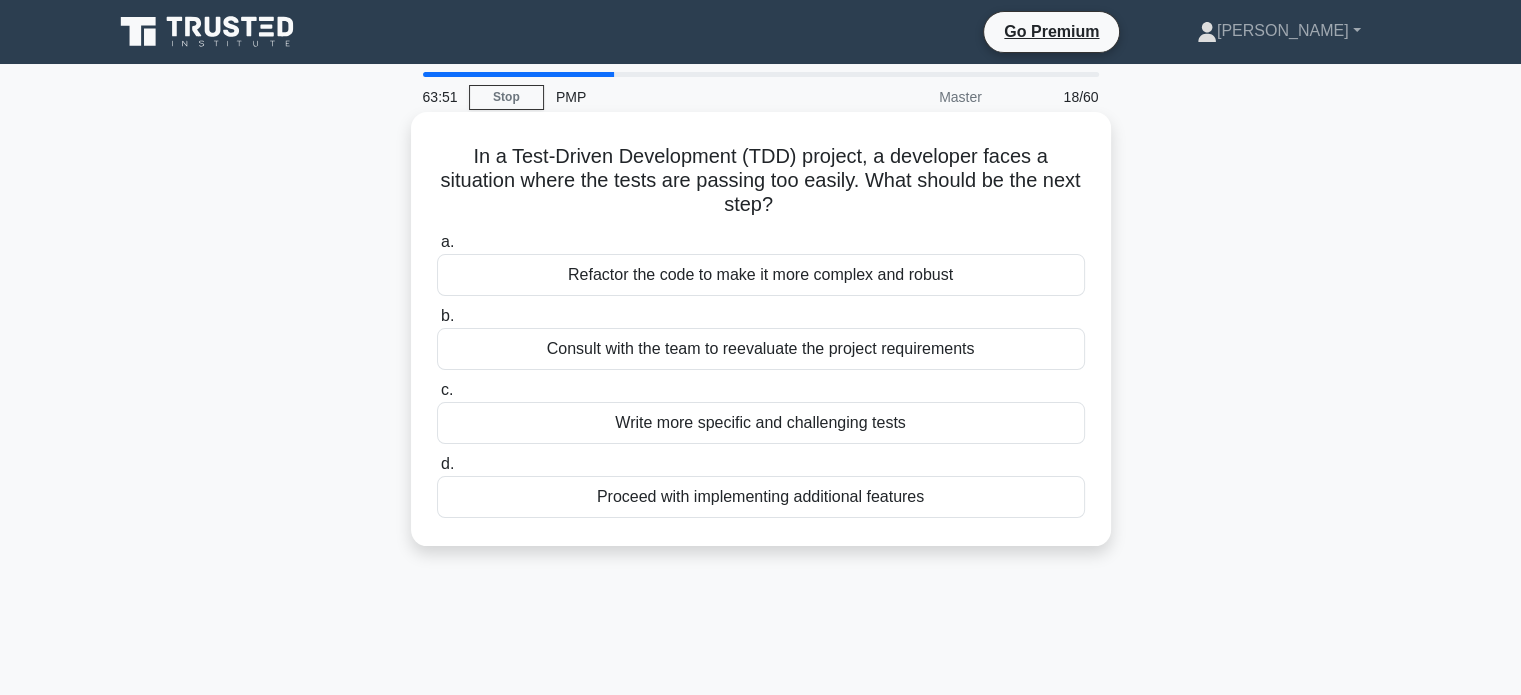 copy on "In a Test-Driven Development (TDD) project, a developer faces a situation where the tests are passing too easily. What should be the next step?
.spinner_0XTQ{transform-origin:center;animation:spinner_y6GP .75s linear infinite}@keyframes spinner_y6GP{100%{transform:rotate(360deg)}}
a.
Refactor the code to make it more complex and robust
b.
Consult with the team to reevaluate the project requirements
c.
Write more specific and challenging tests
d.
Proceed with implementing additional features" 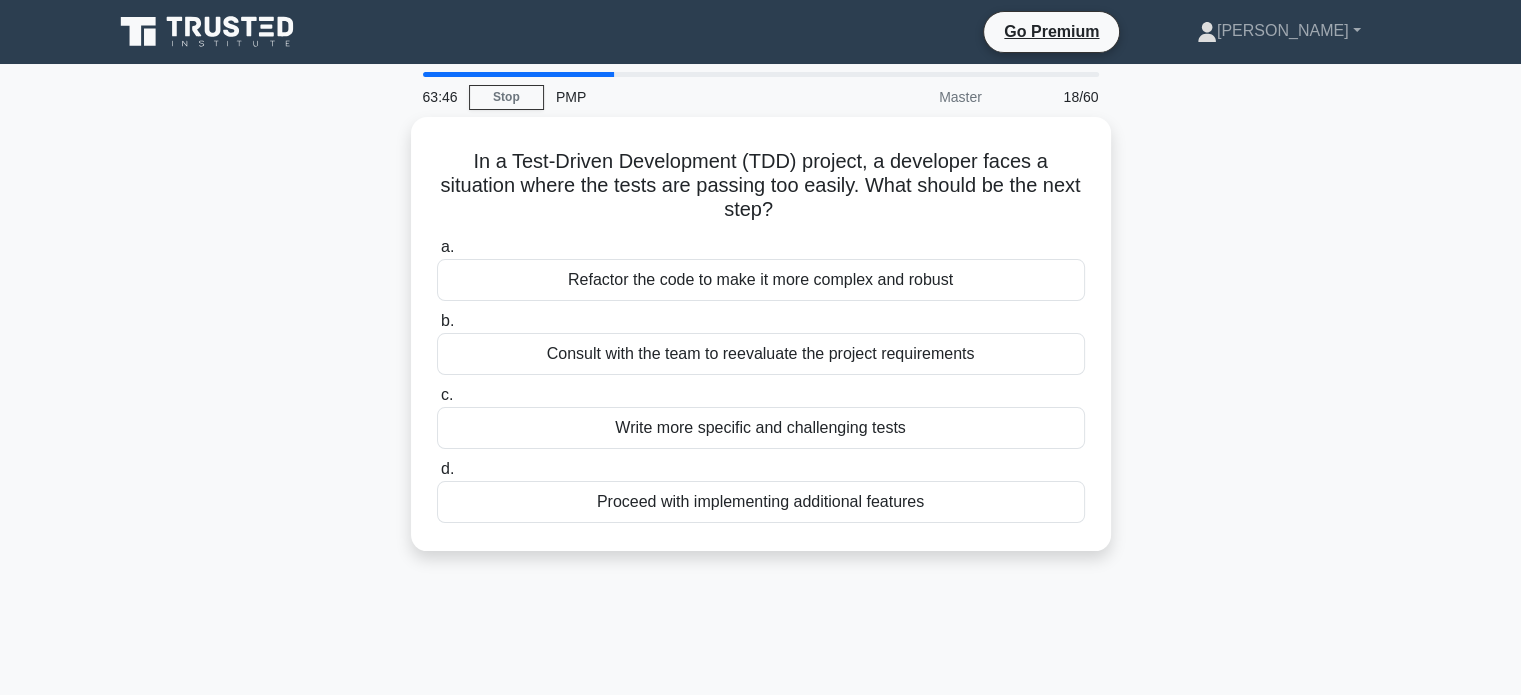 click on "In a Test-Driven Development (TDD) project, a developer faces a situation where the tests are passing too easily. What should be the next step?
.spinner_0XTQ{transform-origin:center;animation:spinner_y6GP .75s linear infinite}@keyframes spinner_y6GP{100%{transform:rotate(360deg)}}
a.
Refactor the code to make it more complex and robust
b. c." at bounding box center [761, 346] 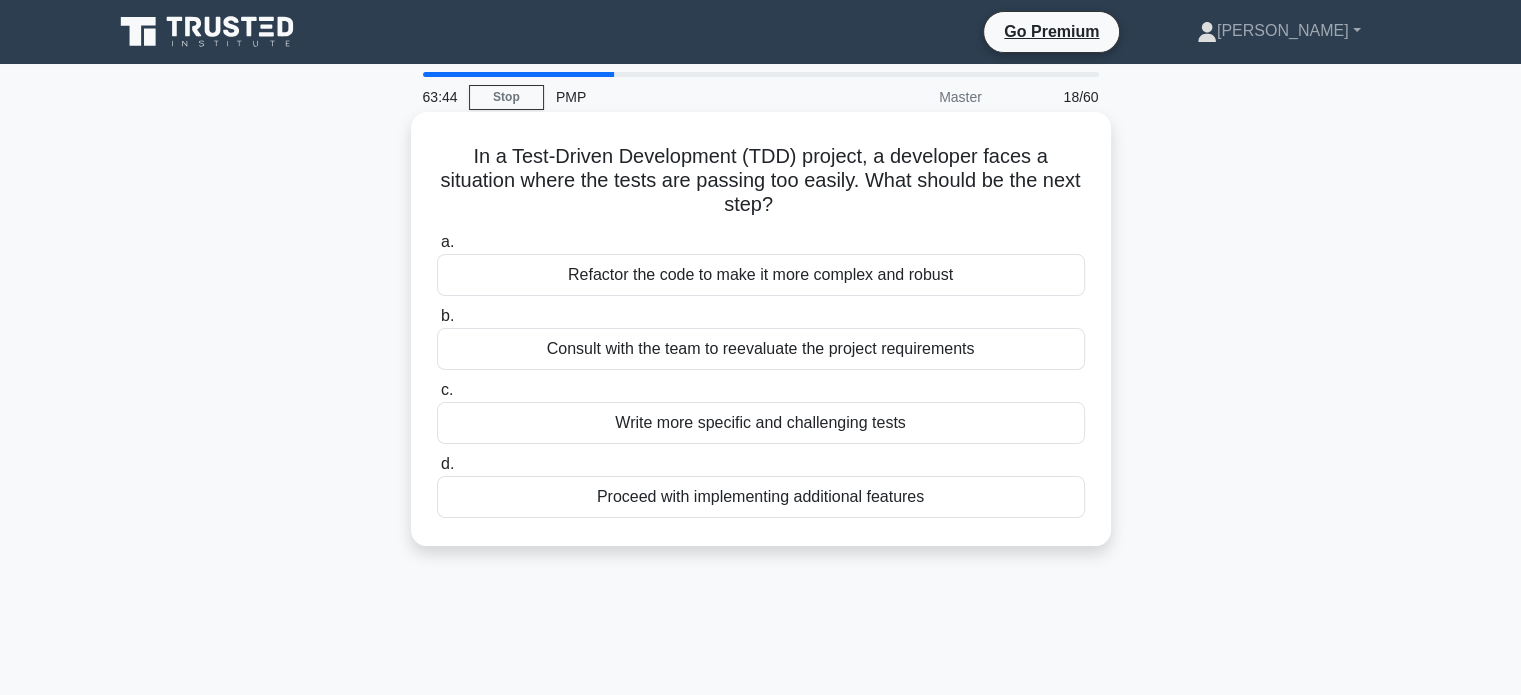click on "c.
Write more specific and challenging tests" at bounding box center (761, 411) 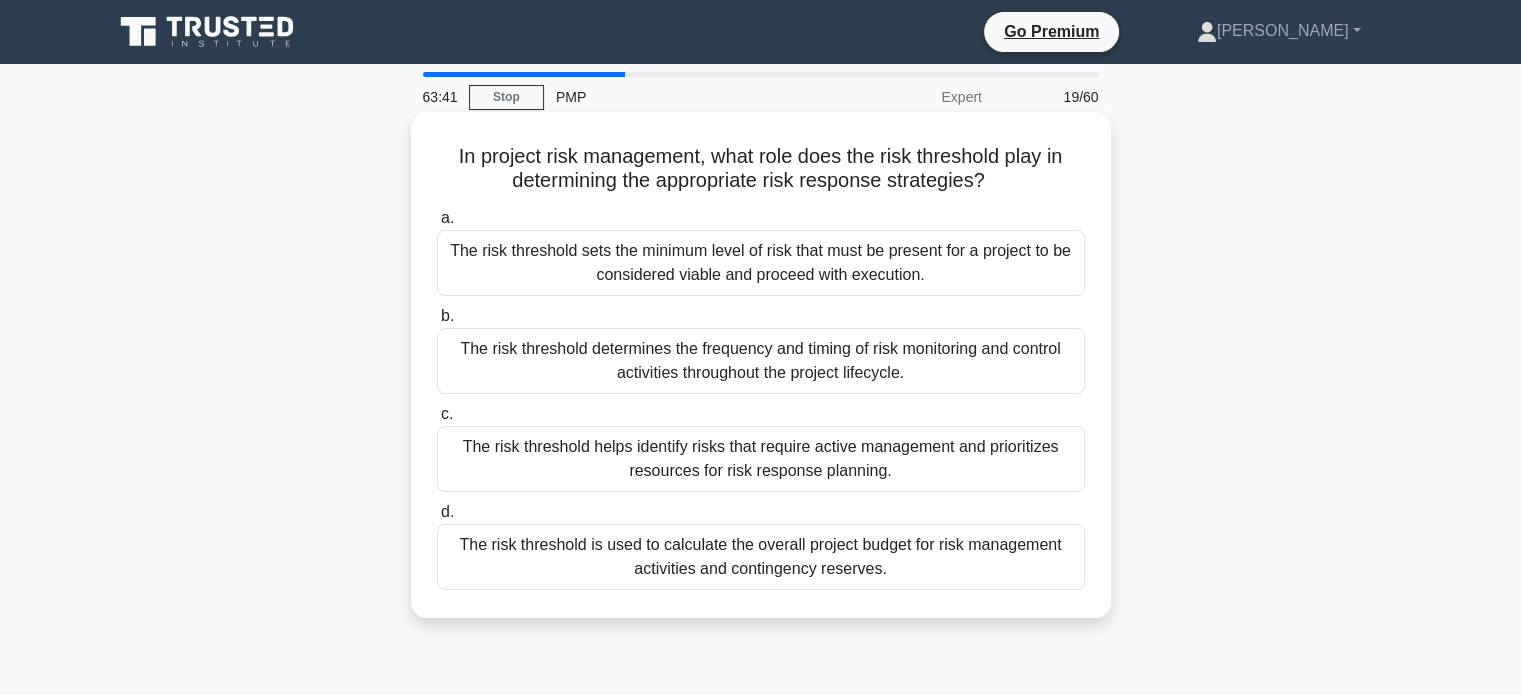 click on "c.
The risk threshold helps identify risks that require active management and prioritizes resources for risk response planning." at bounding box center (761, 447) 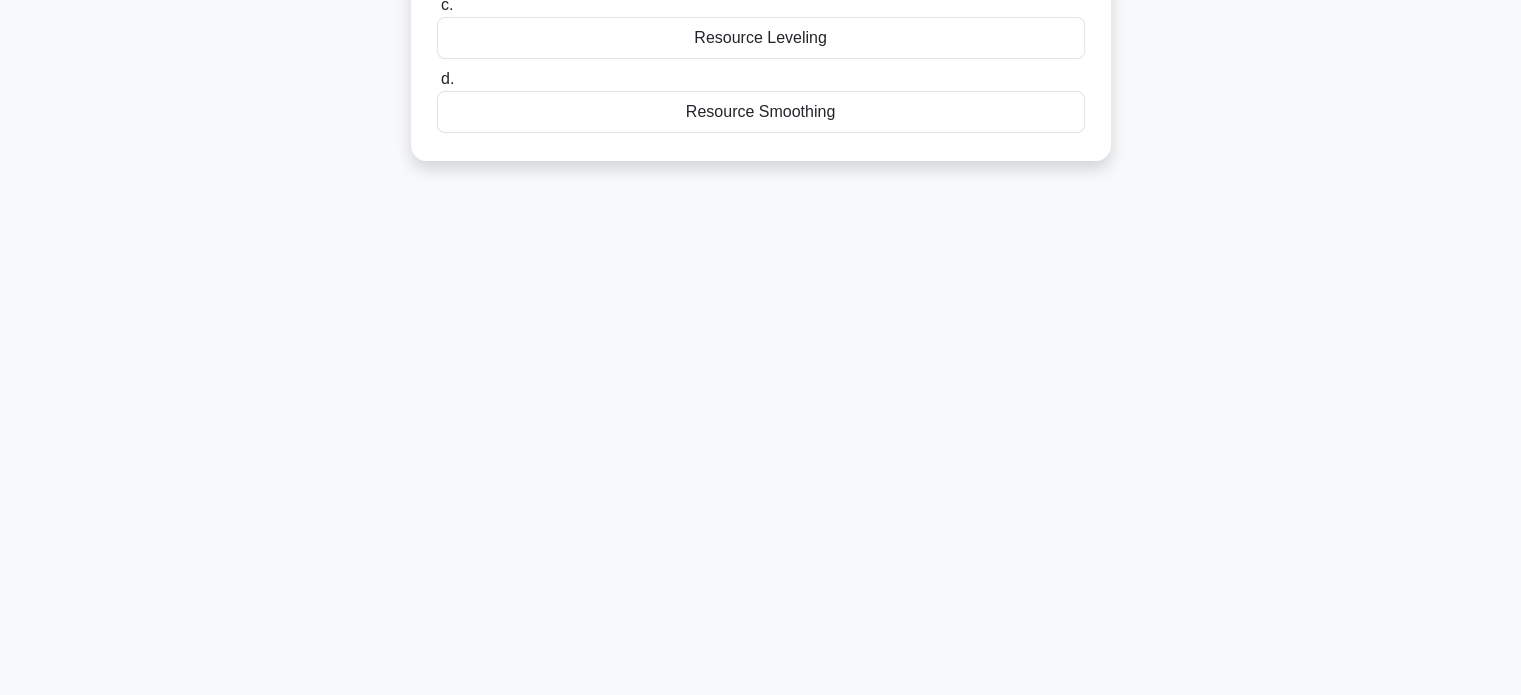 scroll, scrollTop: 0, scrollLeft: 0, axis: both 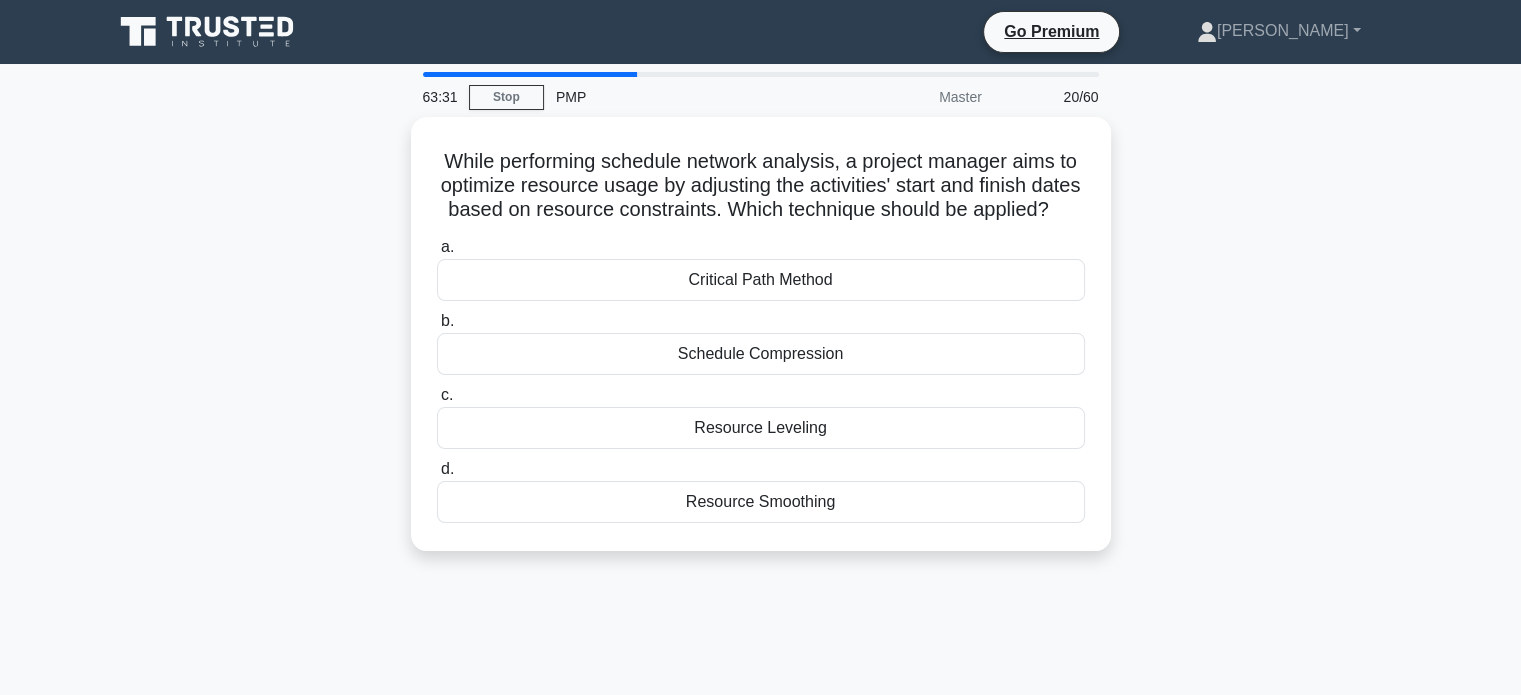 click on "PMP" at bounding box center [681, 97] 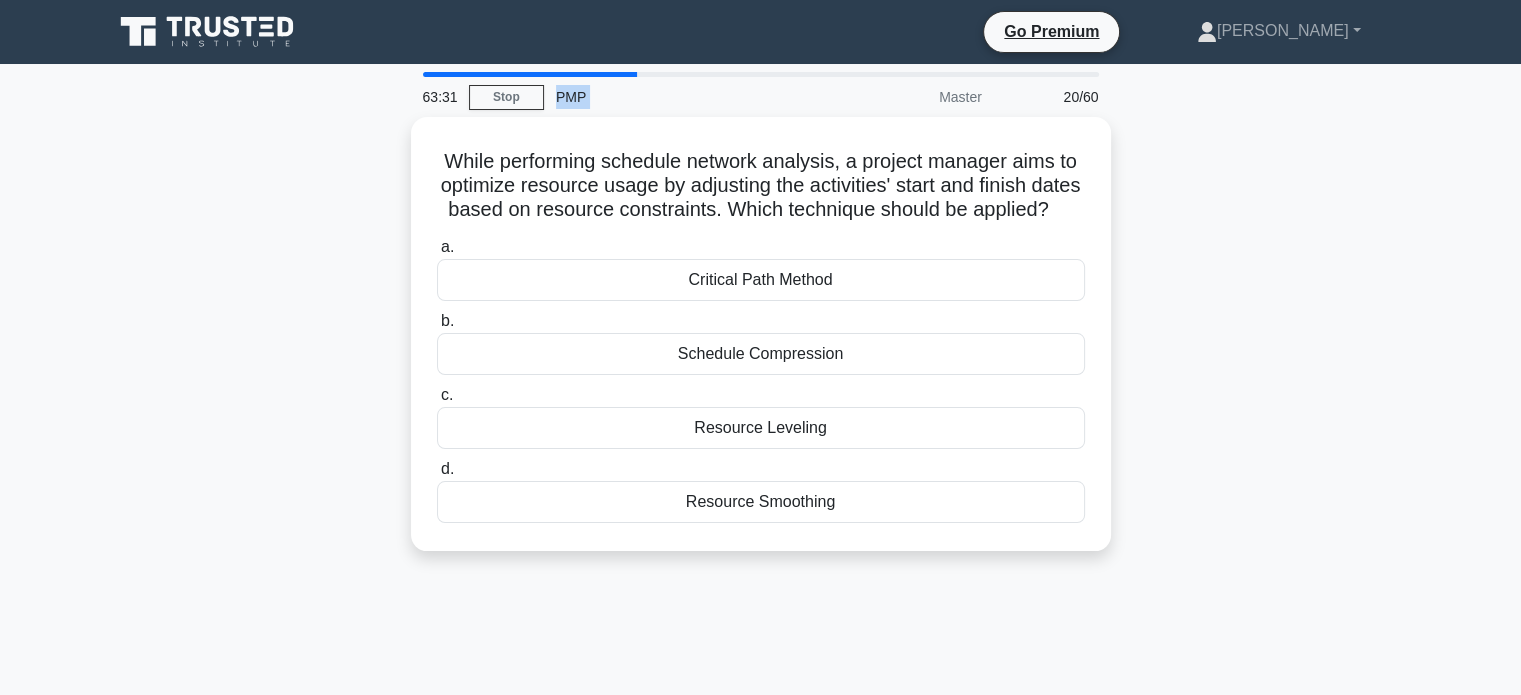 click on "PMP" at bounding box center (681, 97) 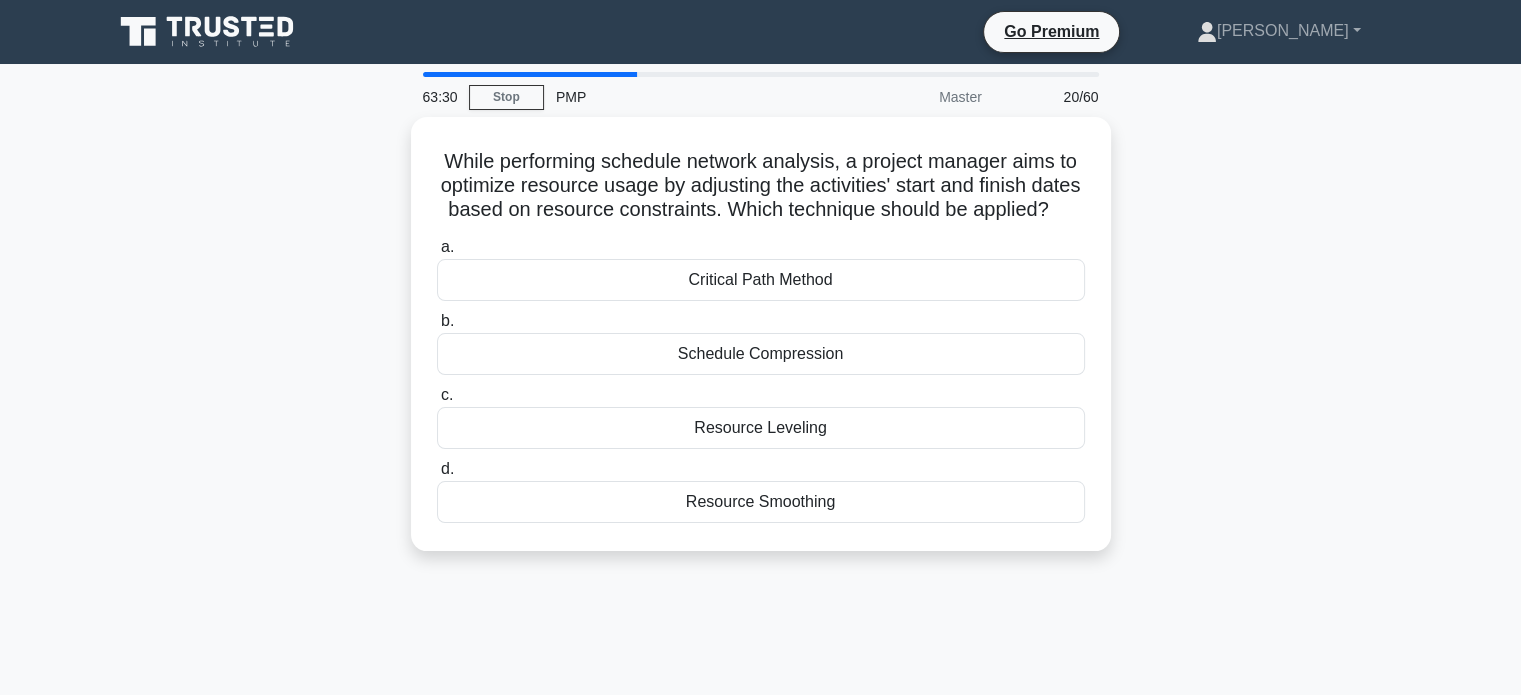 click at bounding box center [761, 74] 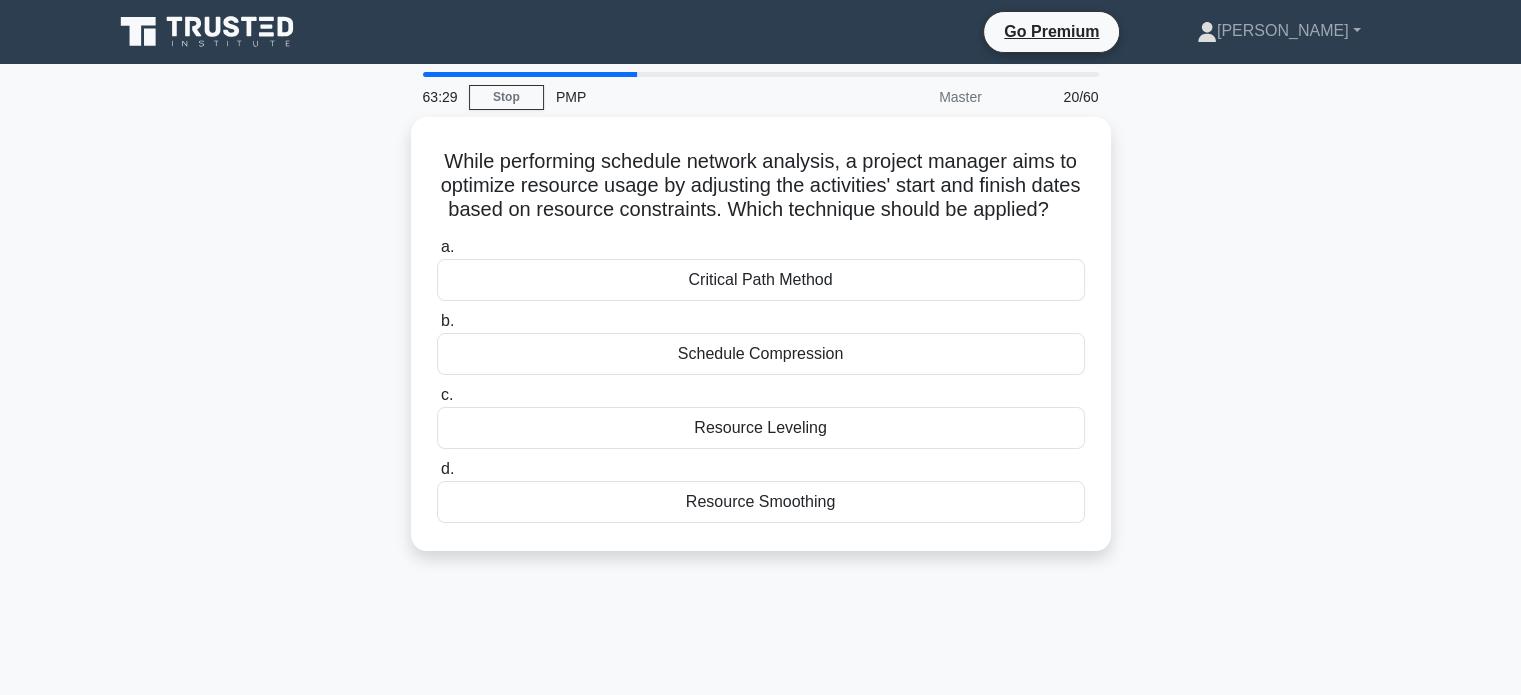 click at bounding box center (761, 74) 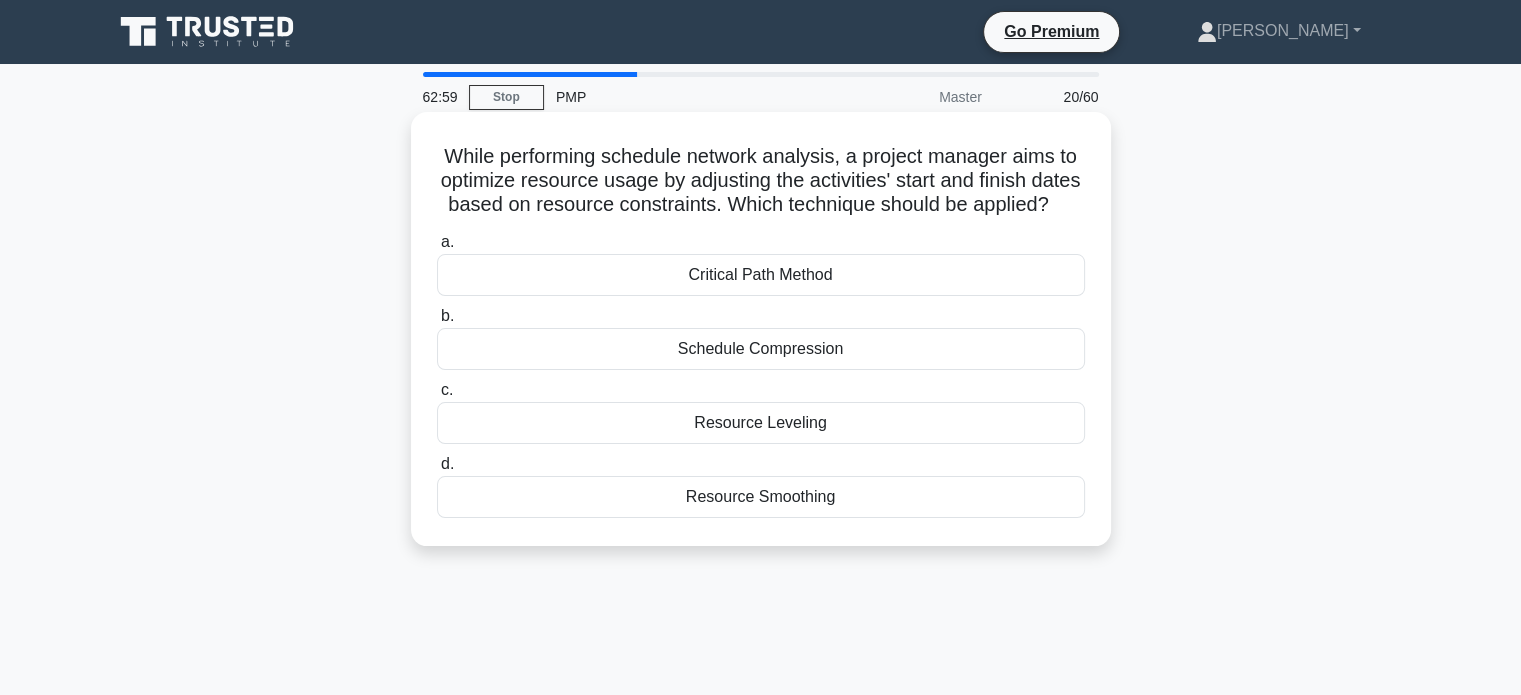 click on "Schedule Compression" at bounding box center (761, 349) 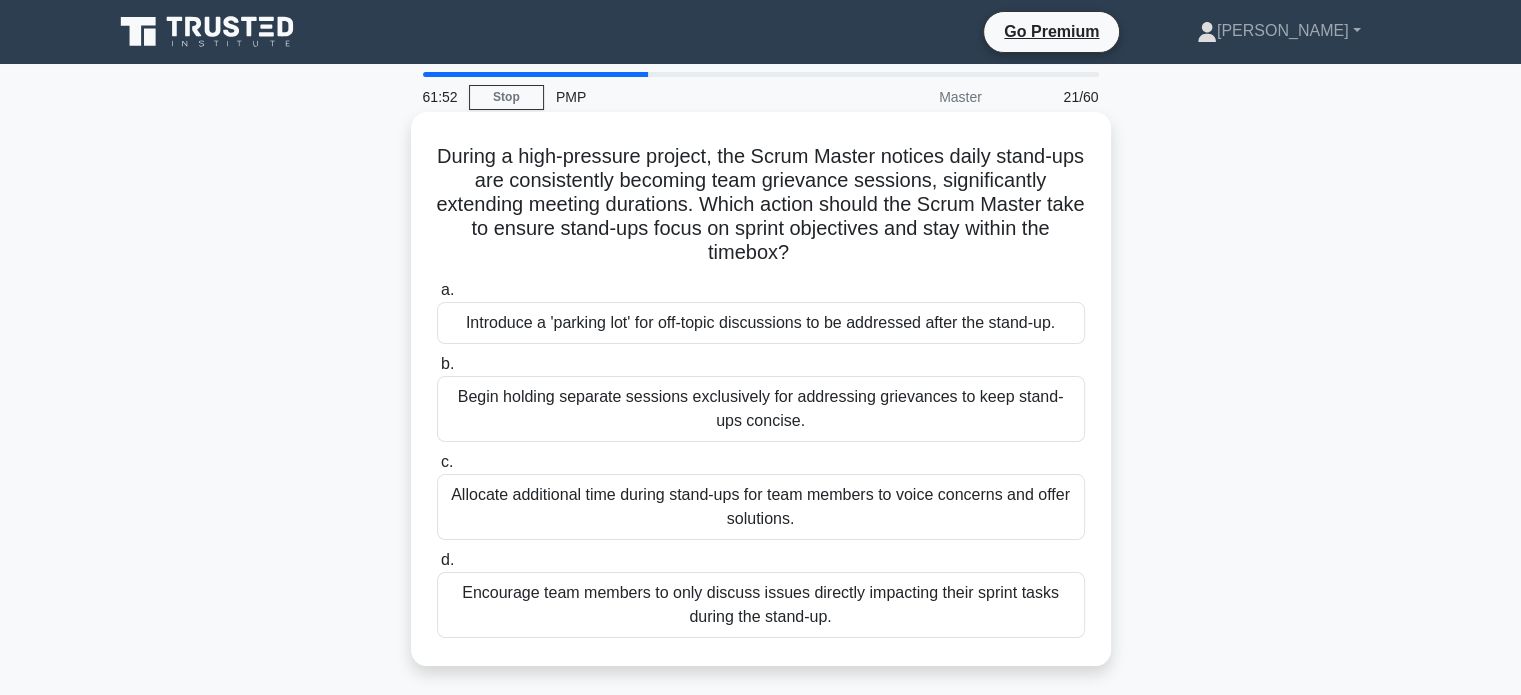 click on "Introduce a 'parking lot' for off-topic discussions to be addressed after the stand-up." at bounding box center [761, 323] 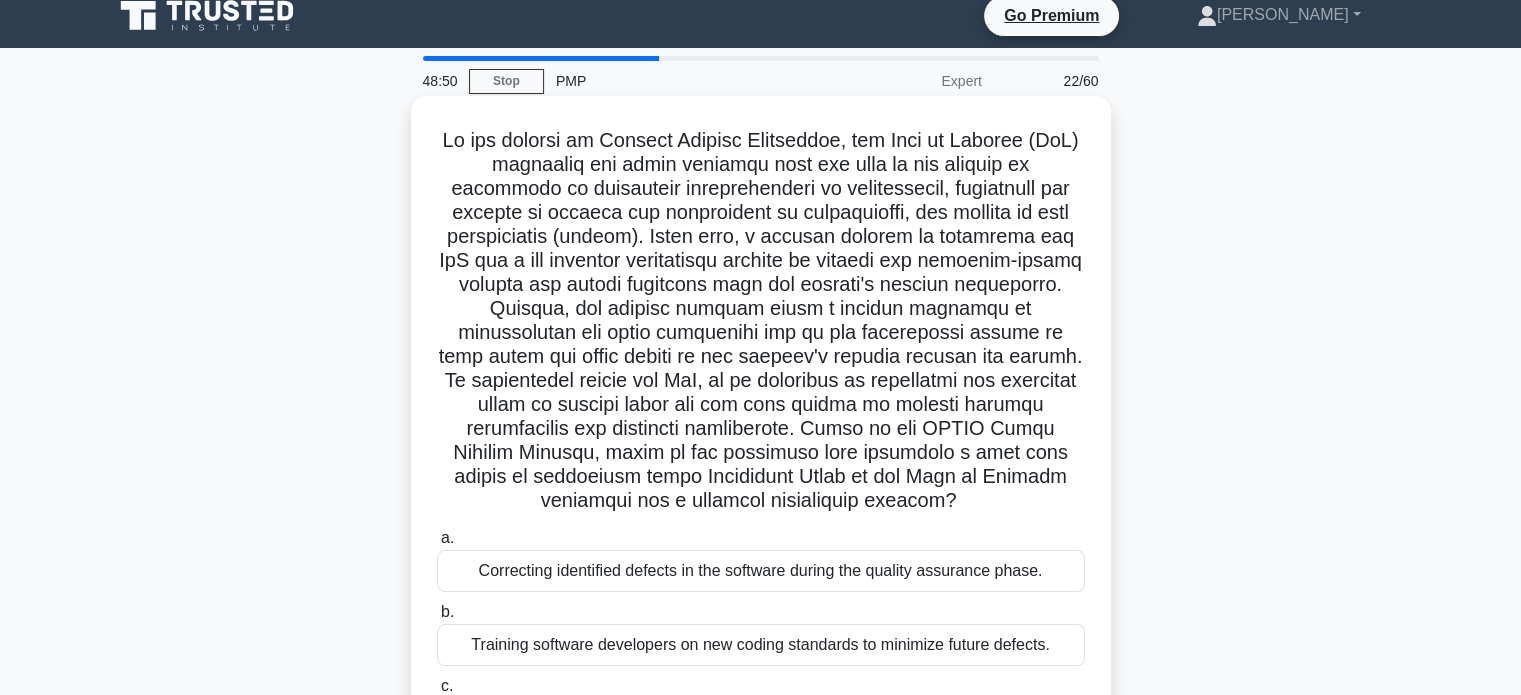 scroll, scrollTop: 0, scrollLeft: 0, axis: both 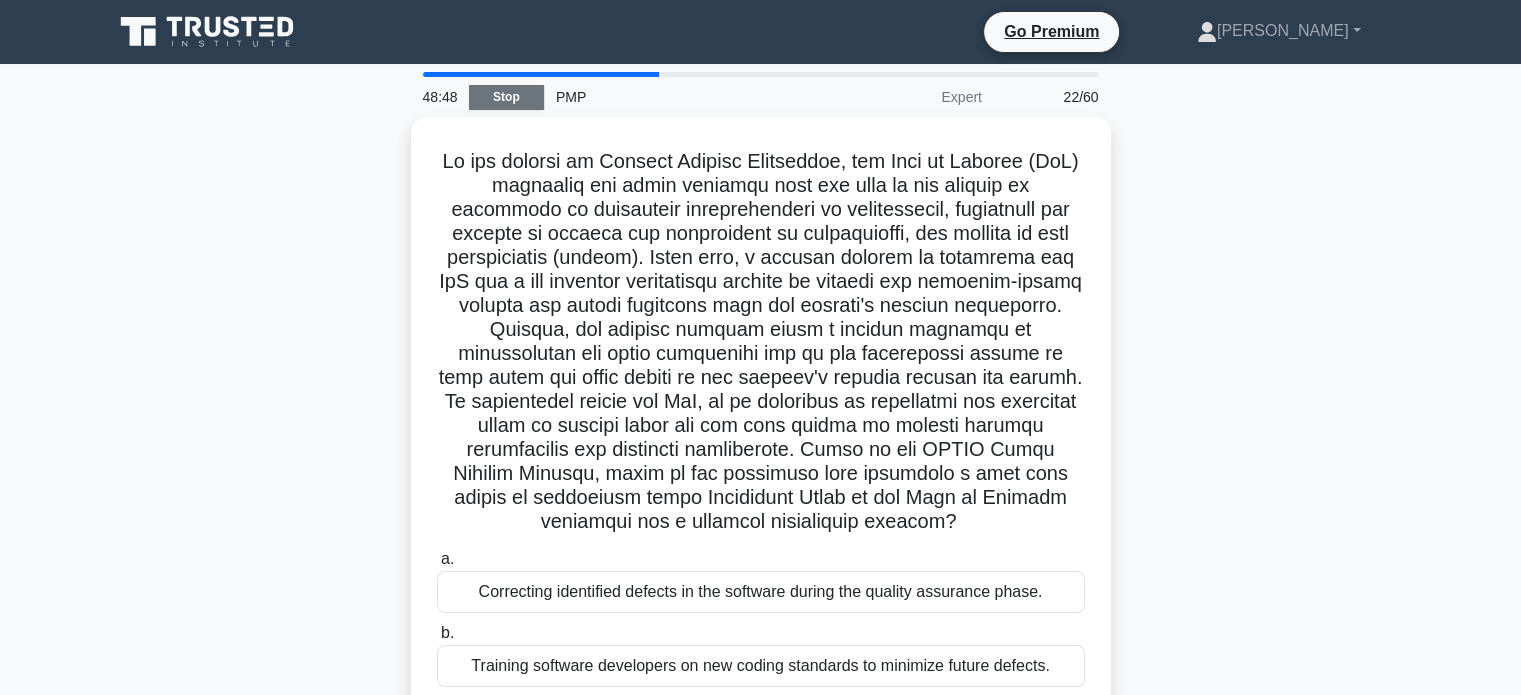 click on "Stop" at bounding box center (506, 97) 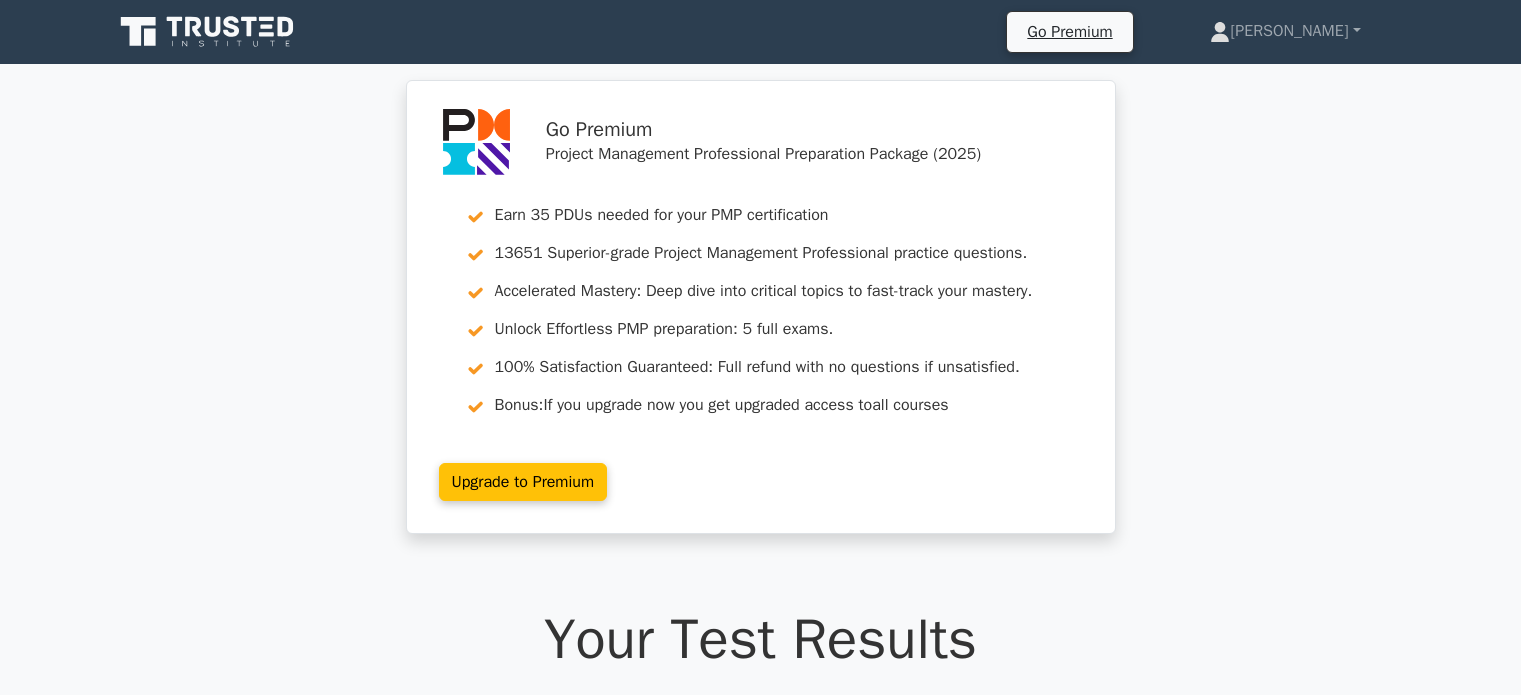 scroll, scrollTop: 80, scrollLeft: 0, axis: vertical 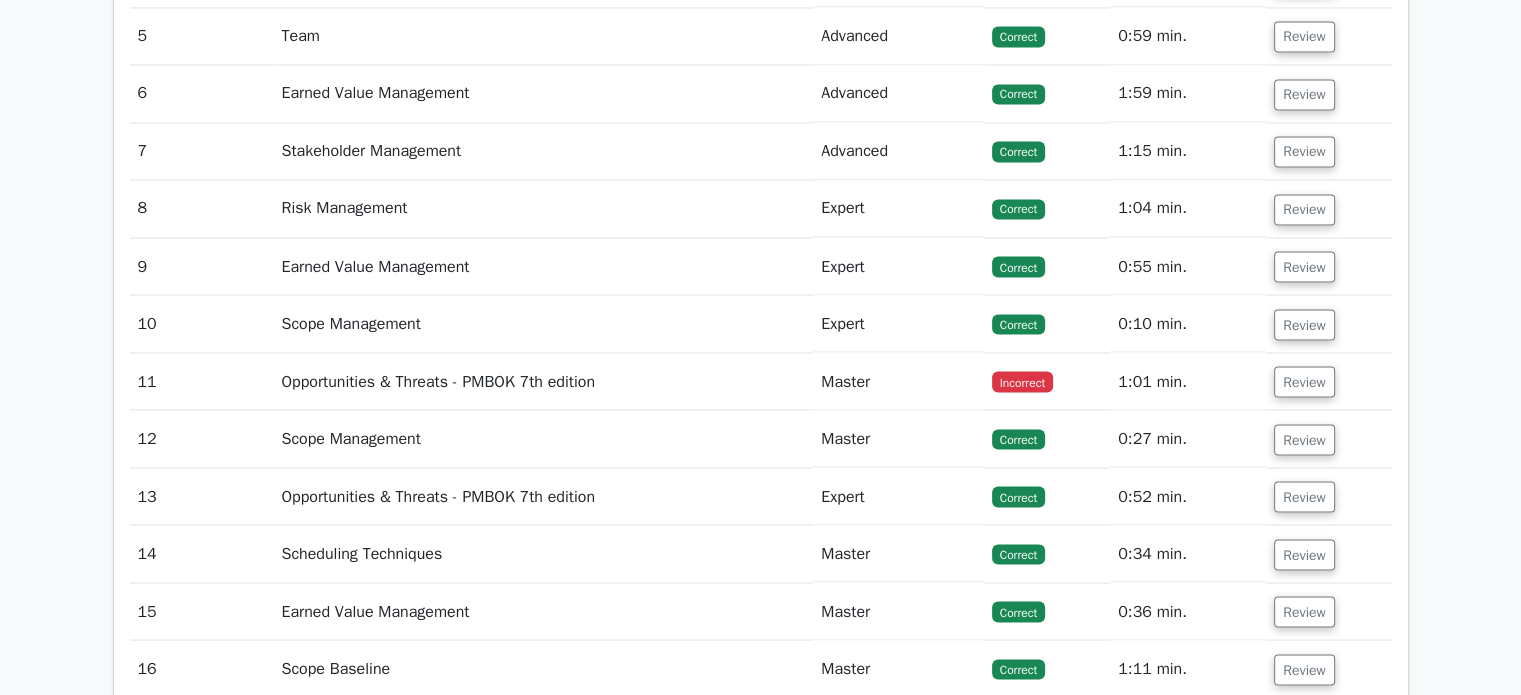 click on "Opportunities & Threats - PMBOK 7th edition" at bounding box center (543, 381) 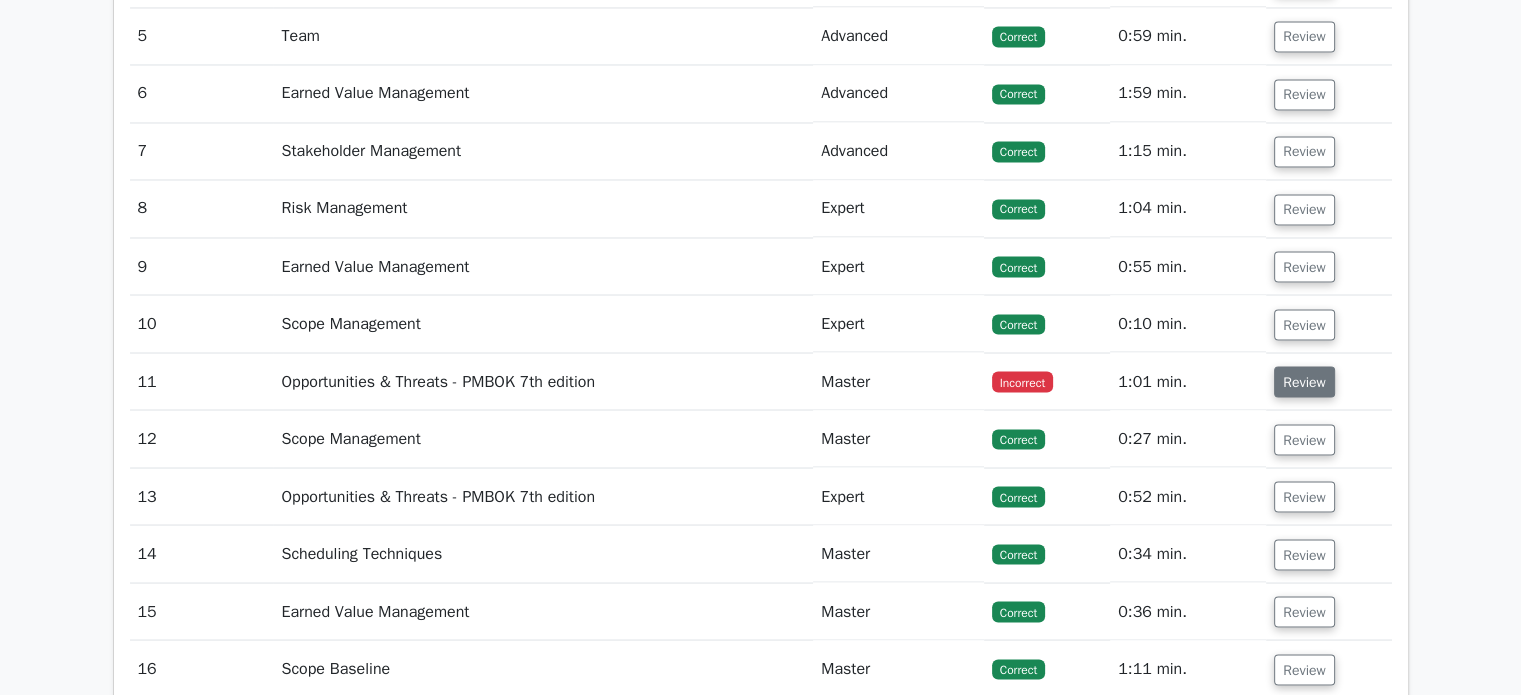 click on "Review" at bounding box center (1304, 381) 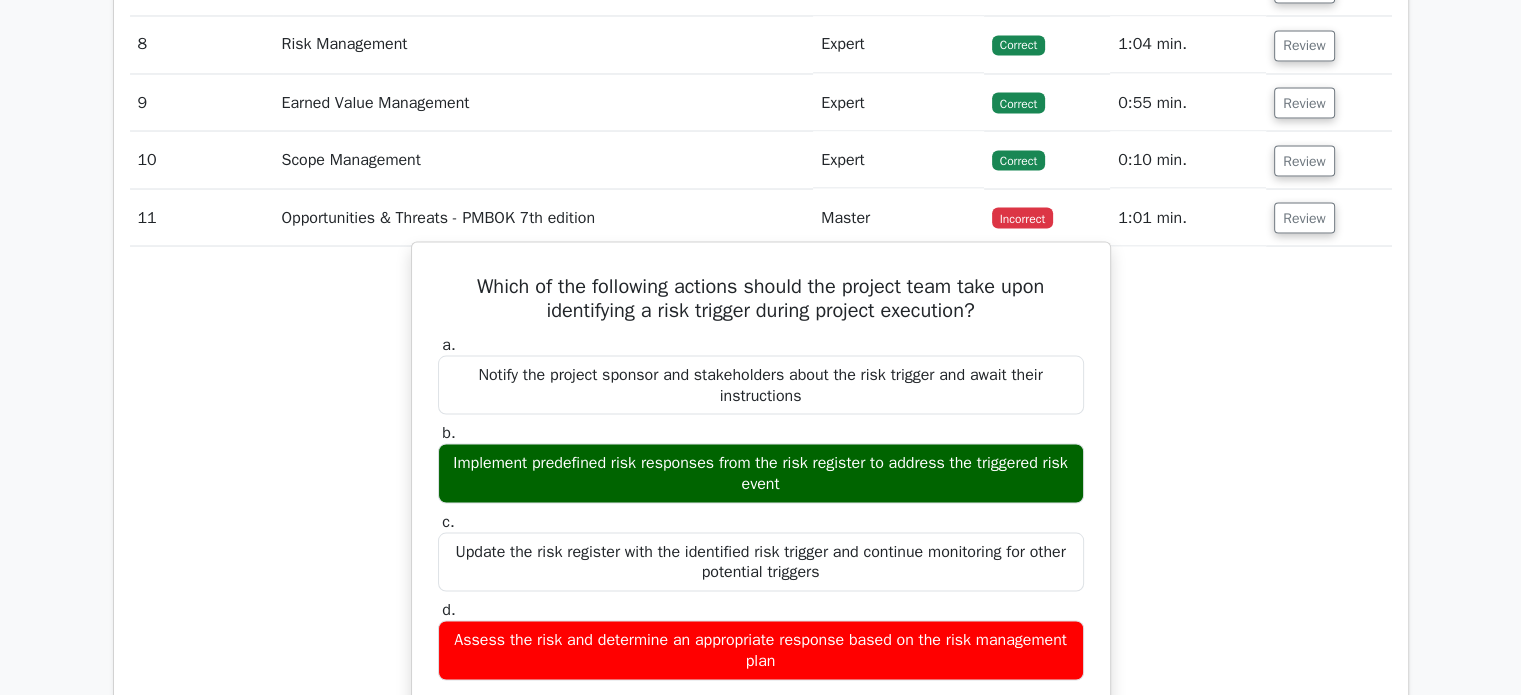 scroll, scrollTop: 3703, scrollLeft: 0, axis: vertical 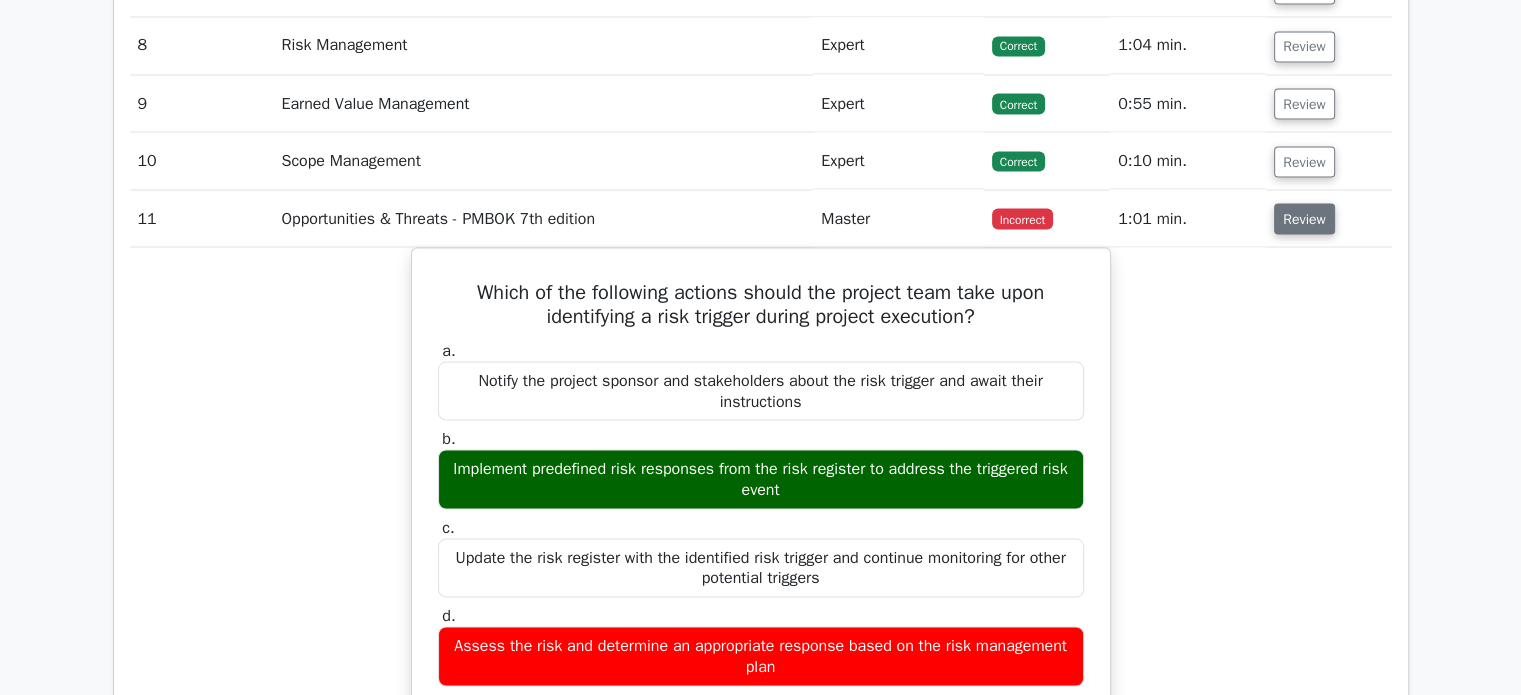 click on "Review" at bounding box center (1304, 218) 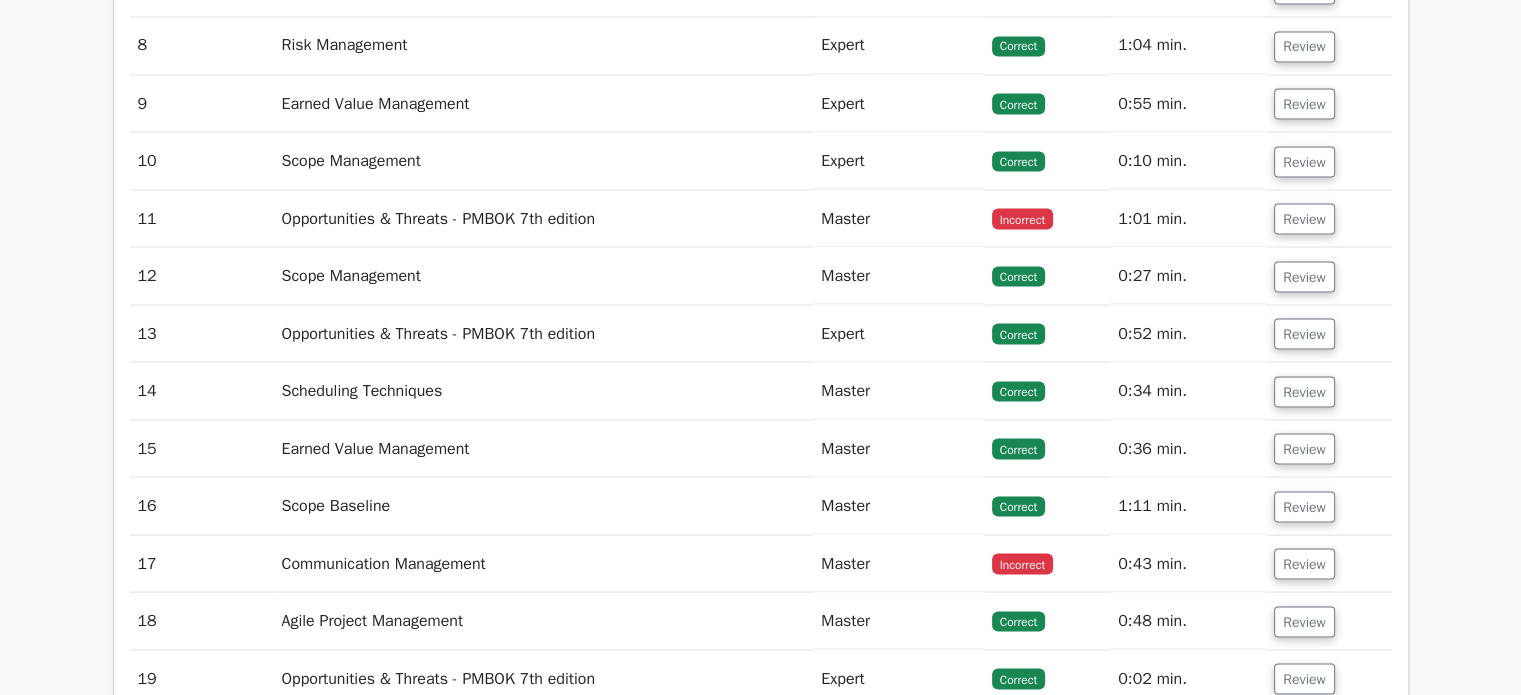 click on "Review" at bounding box center [1328, 563] 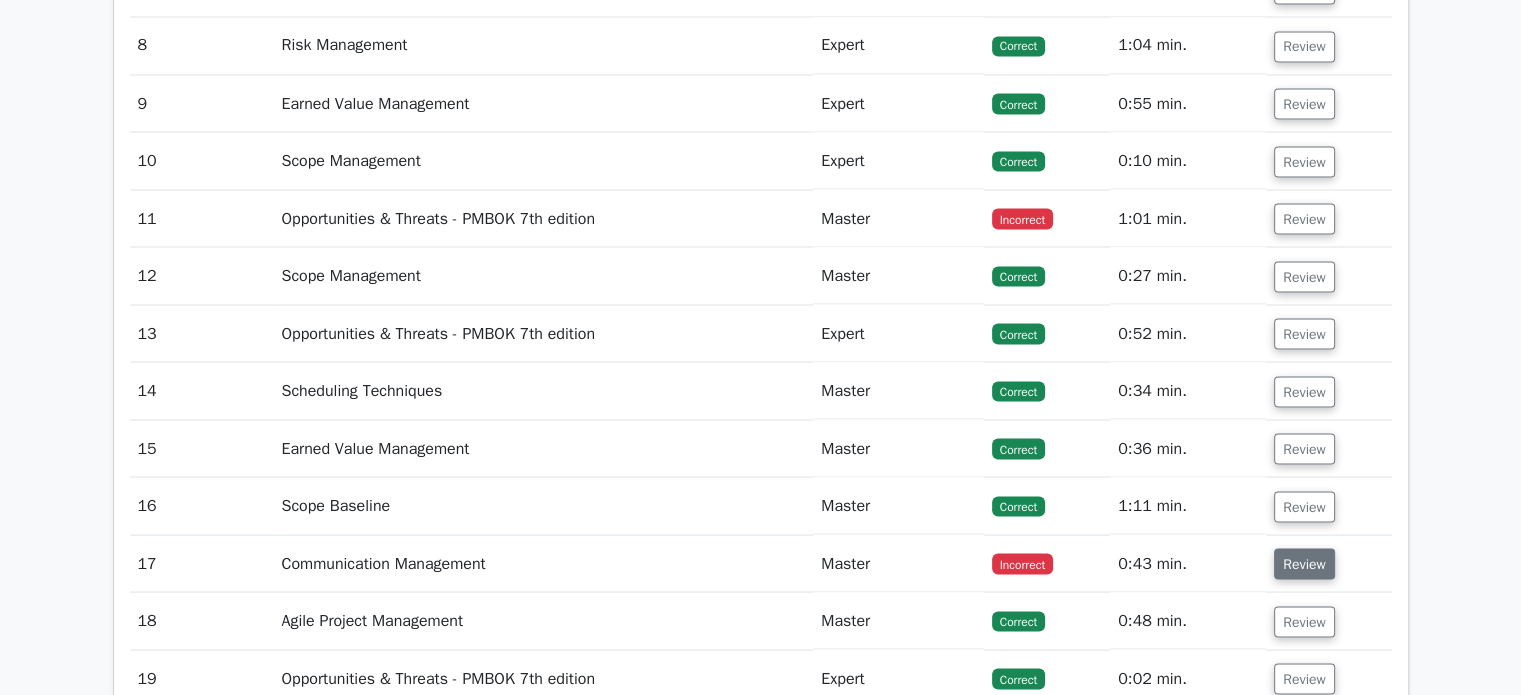 click on "Review" at bounding box center [1304, 563] 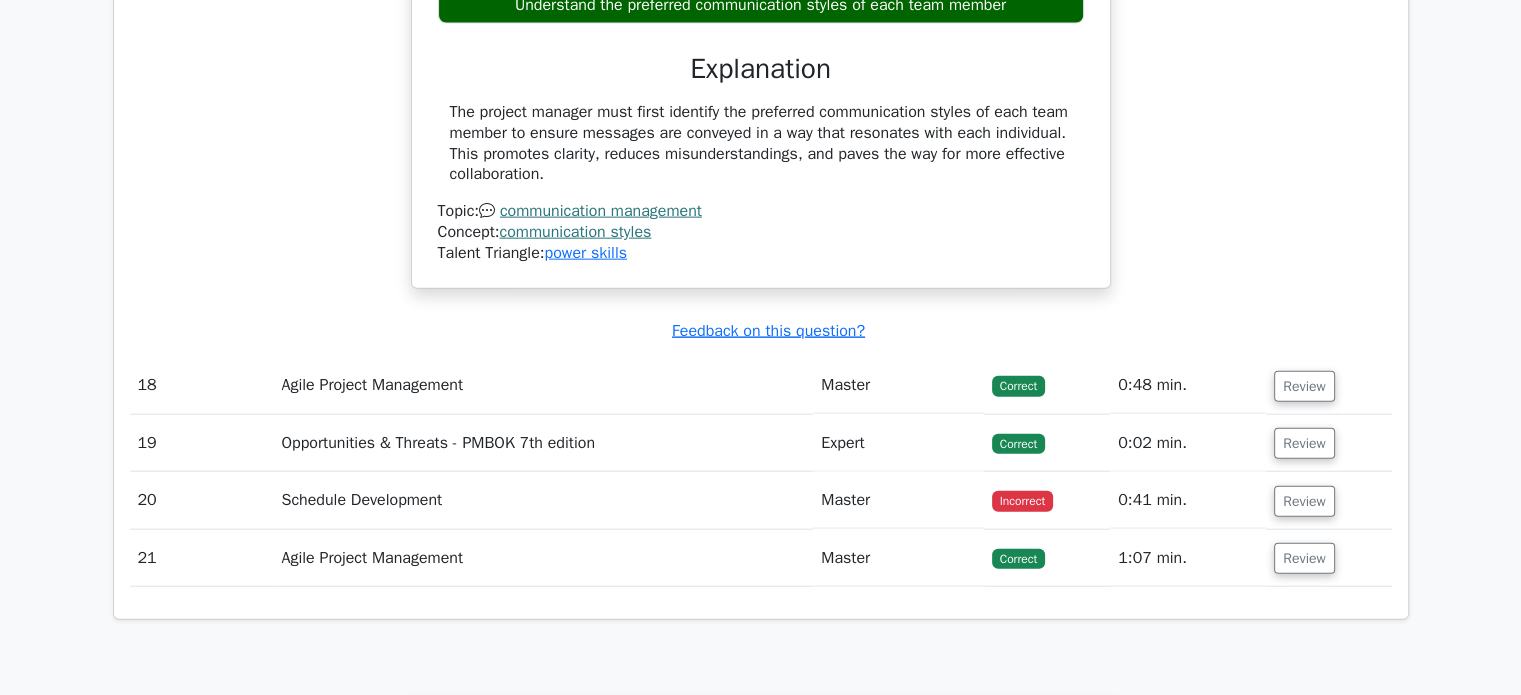 scroll, scrollTop: 4716, scrollLeft: 0, axis: vertical 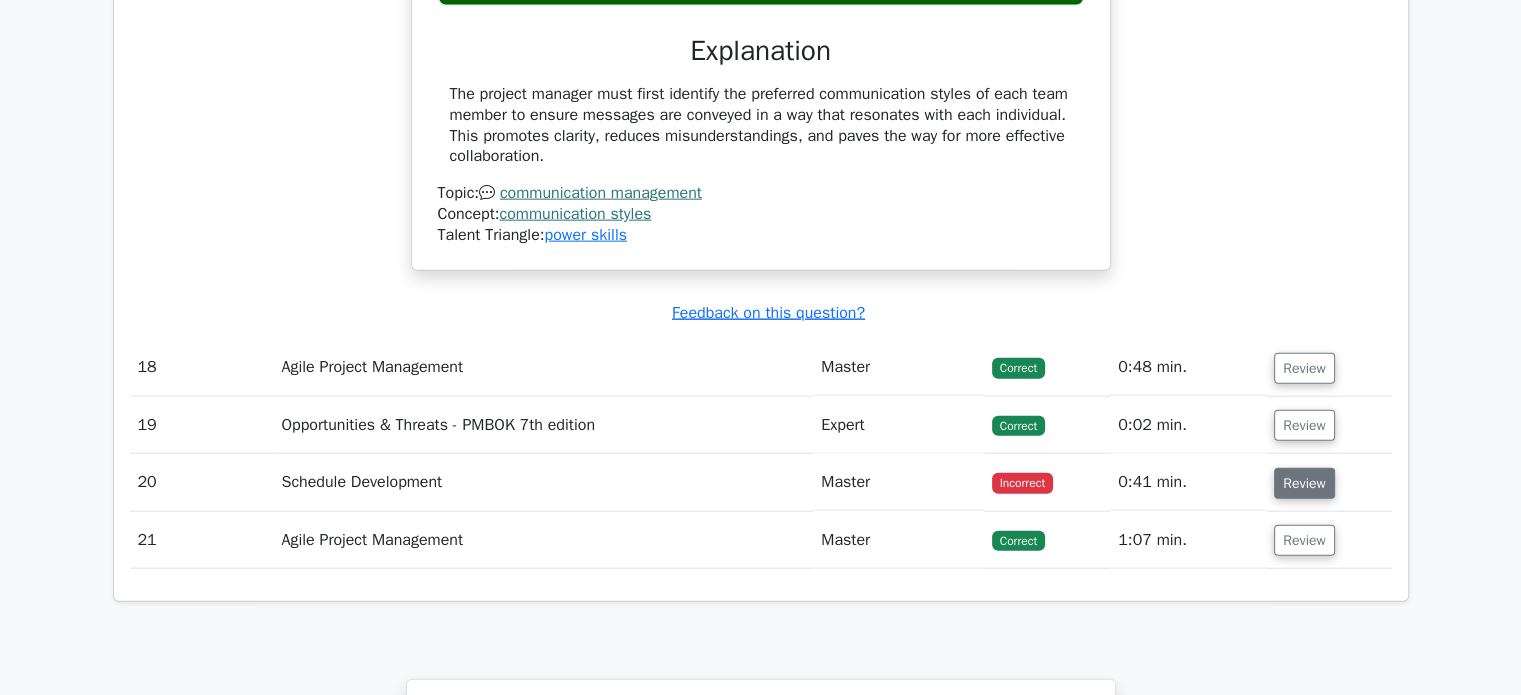 click on "Review" at bounding box center (1304, 483) 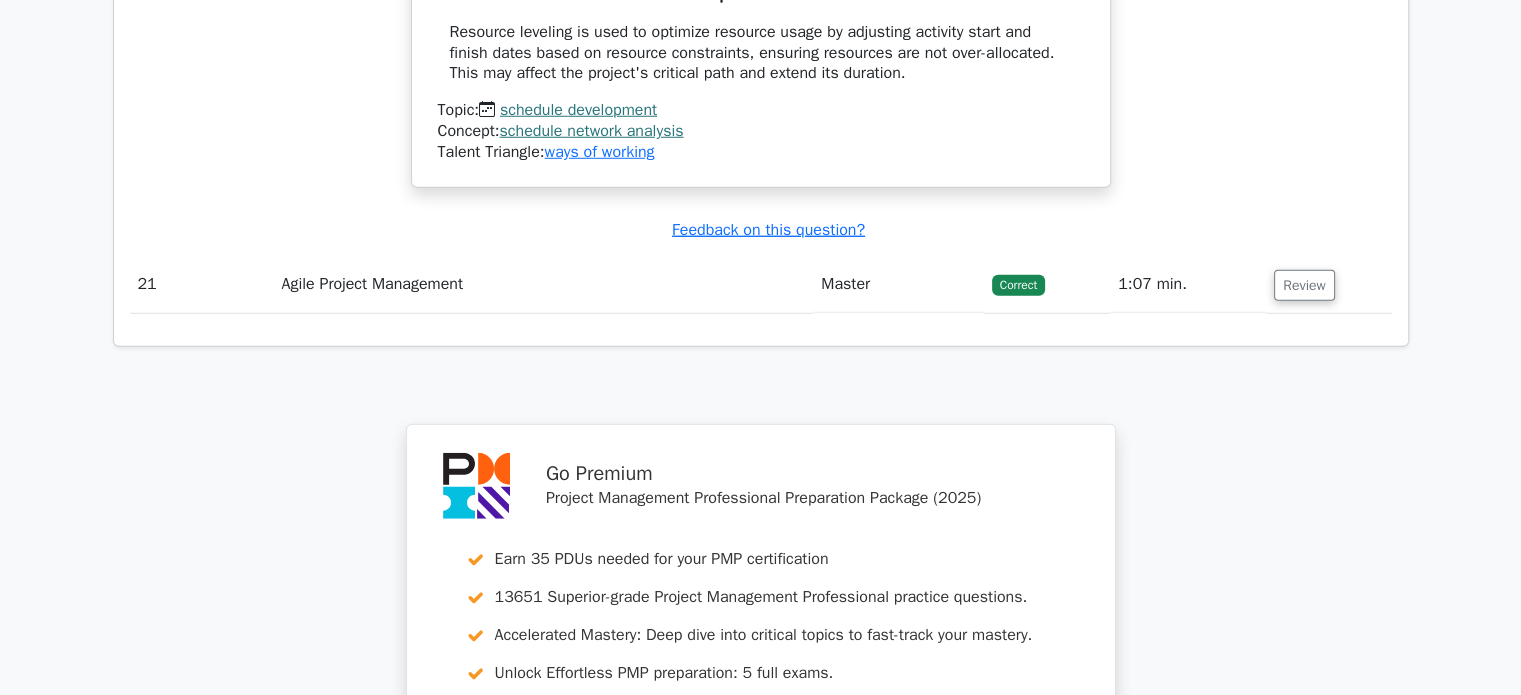 scroll, scrollTop: 5664, scrollLeft: 0, axis: vertical 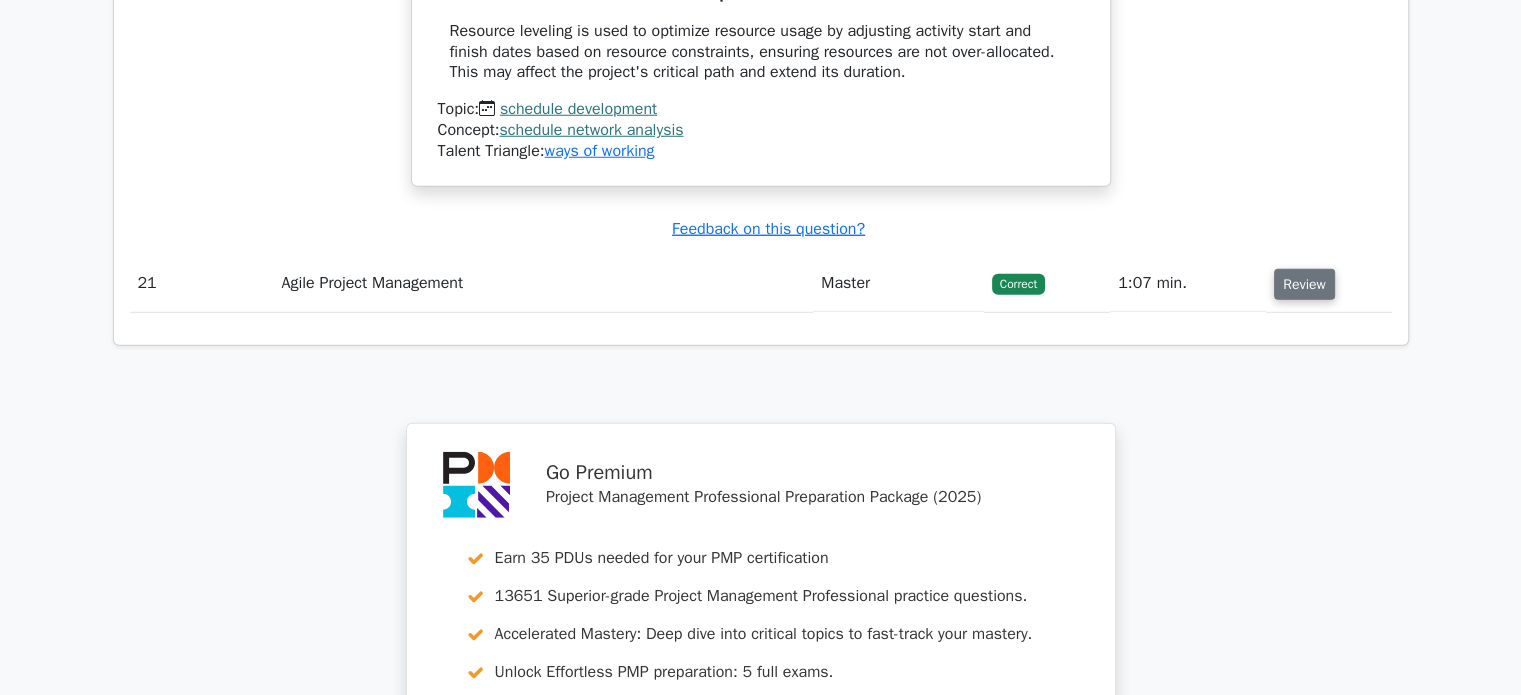 click on "Review" at bounding box center [1304, 284] 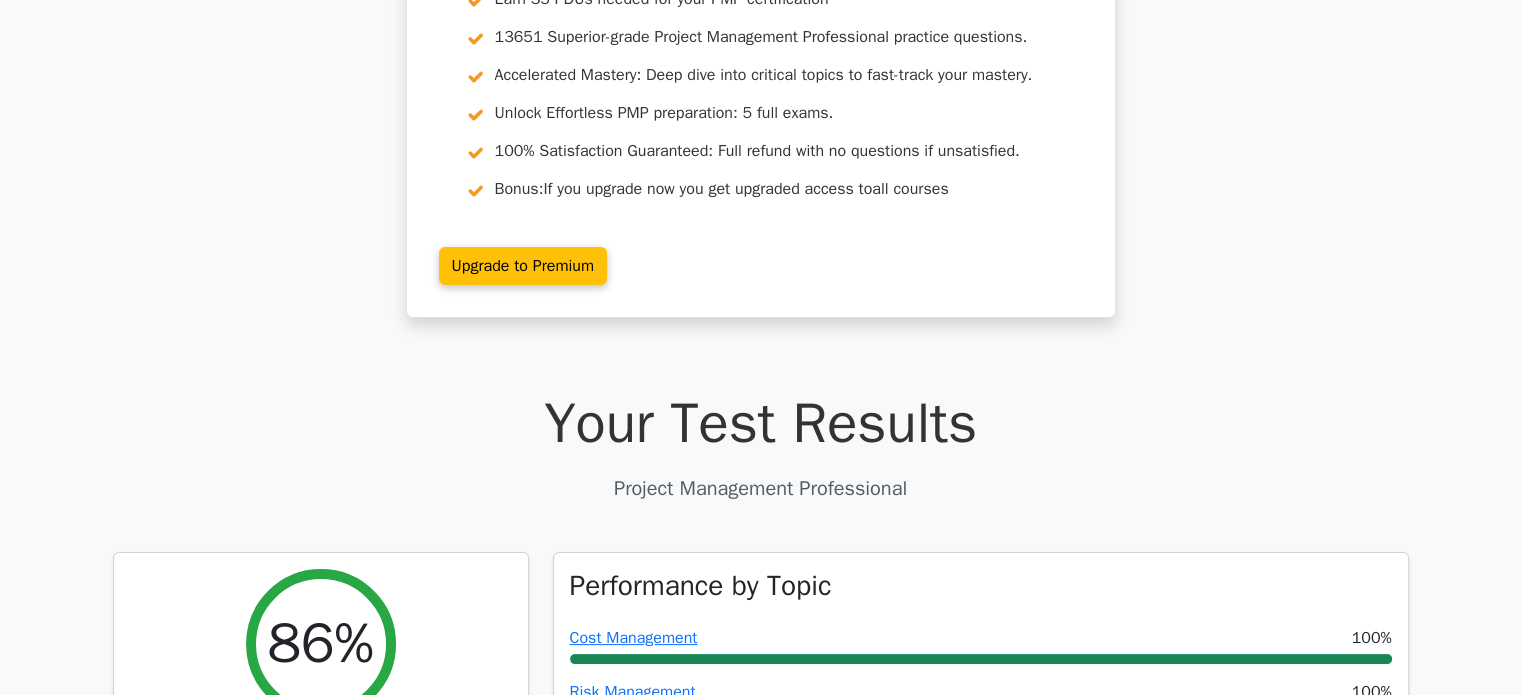 scroll, scrollTop: 0, scrollLeft: 0, axis: both 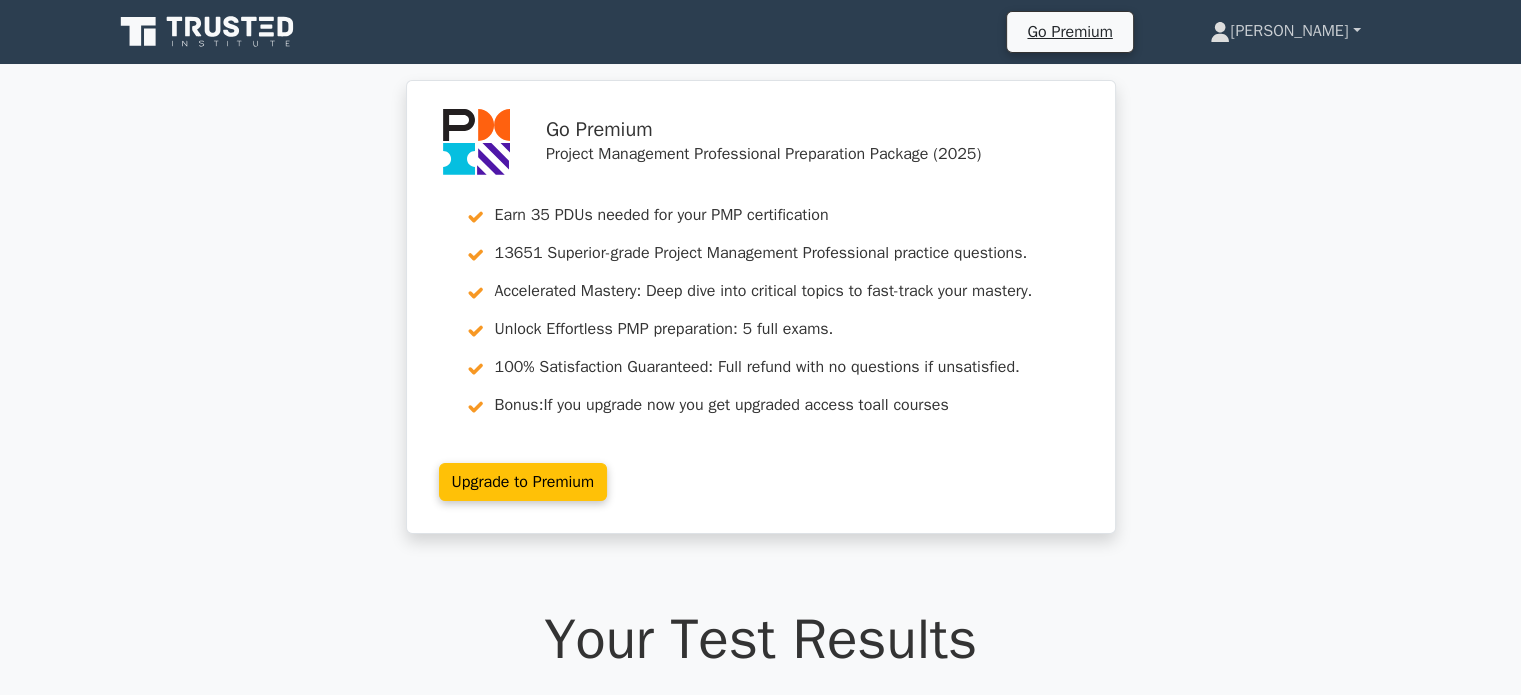 click on "[PERSON_NAME]" at bounding box center [1285, 31] 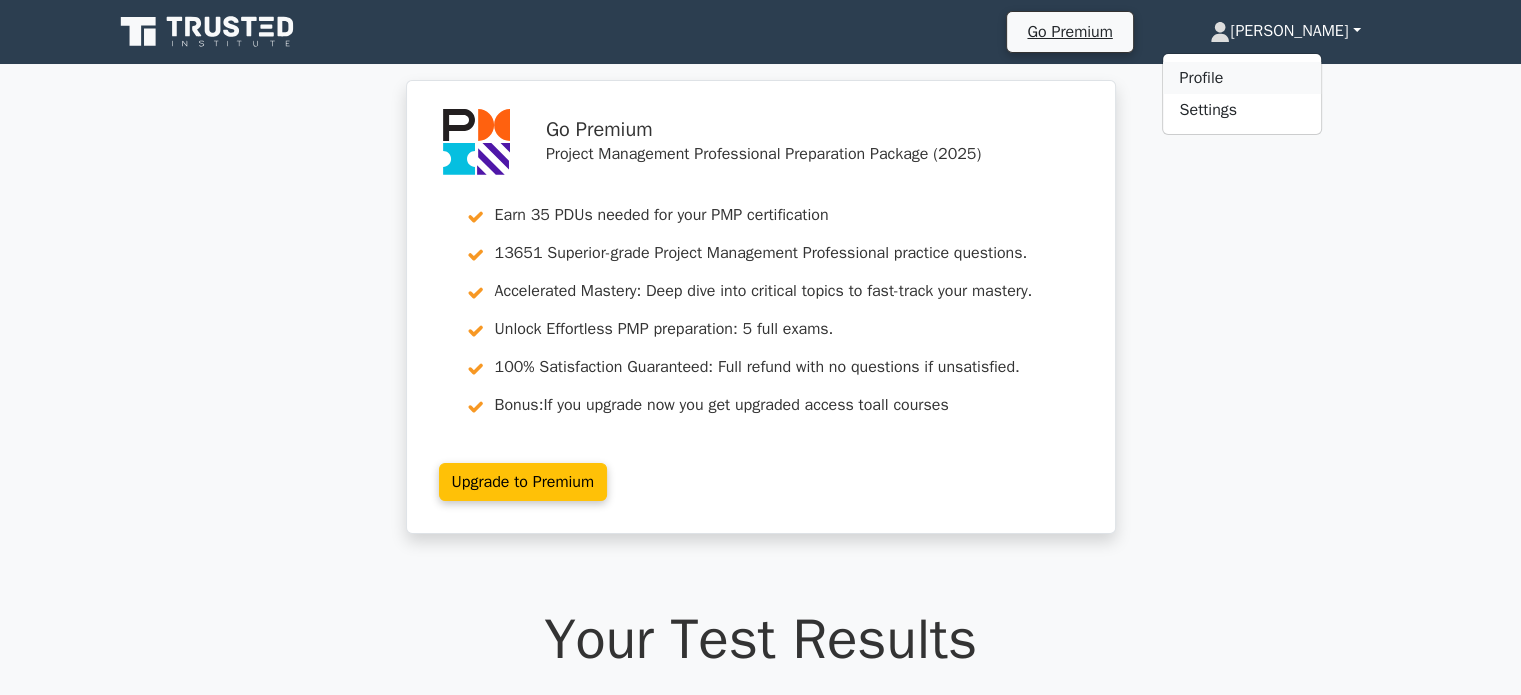 click on "Profile" at bounding box center [1242, 78] 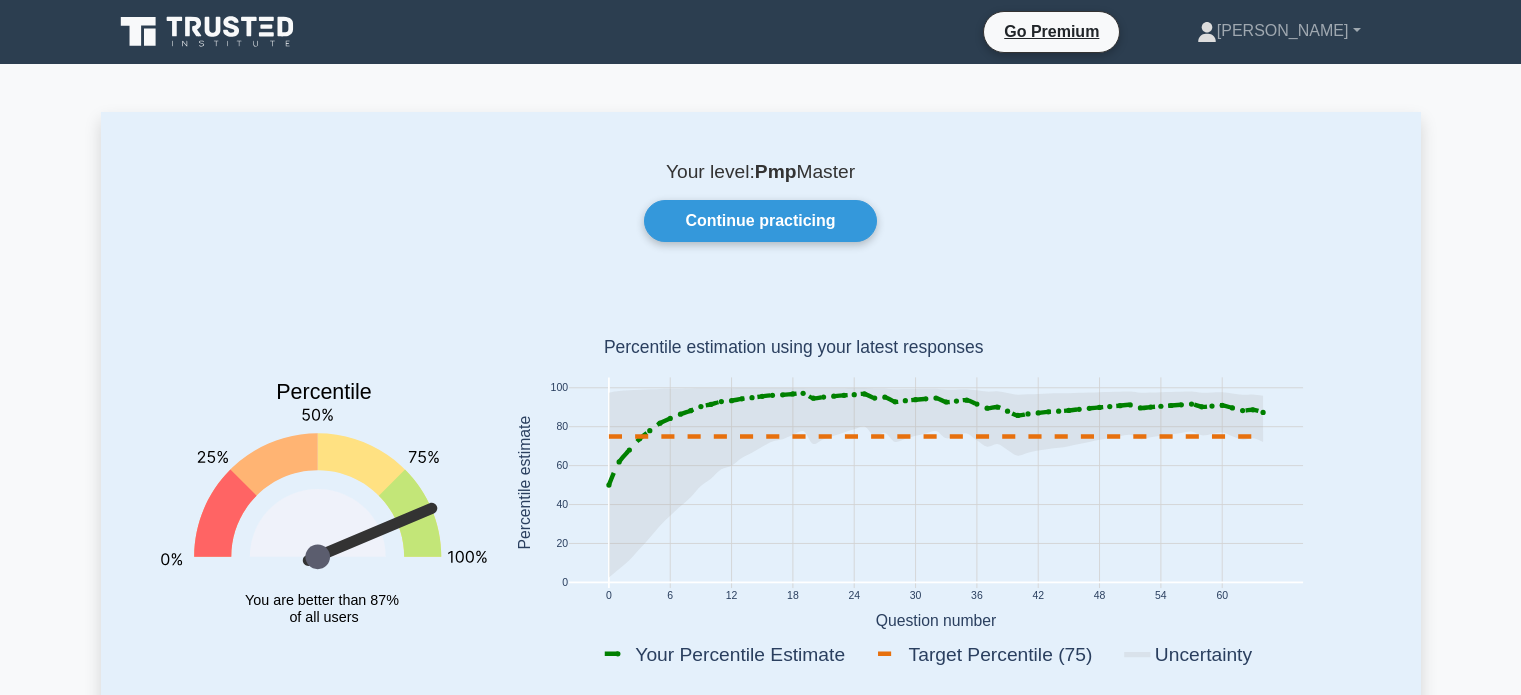 scroll, scrollTop: 0, scrollLeft: 0, axis: both 